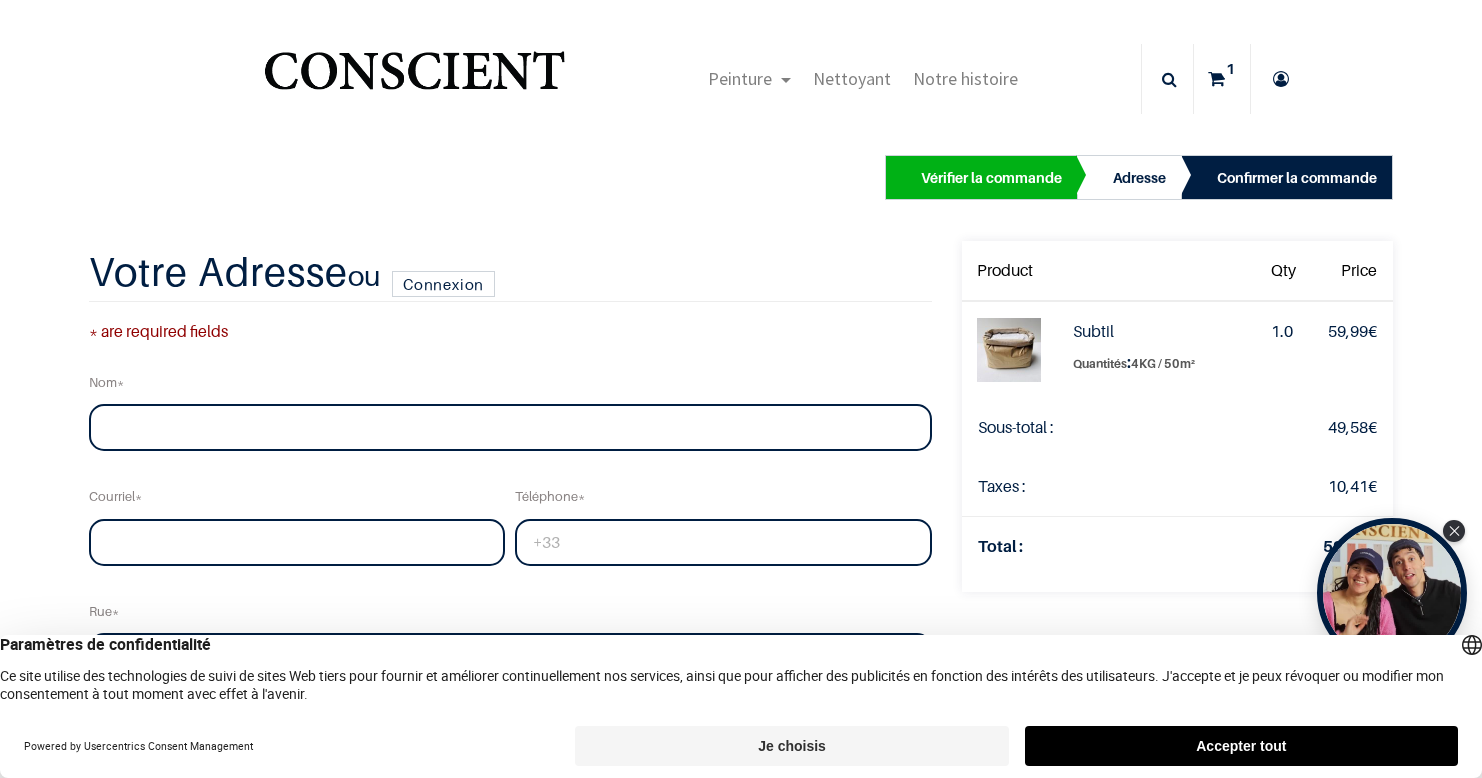 select on "75" 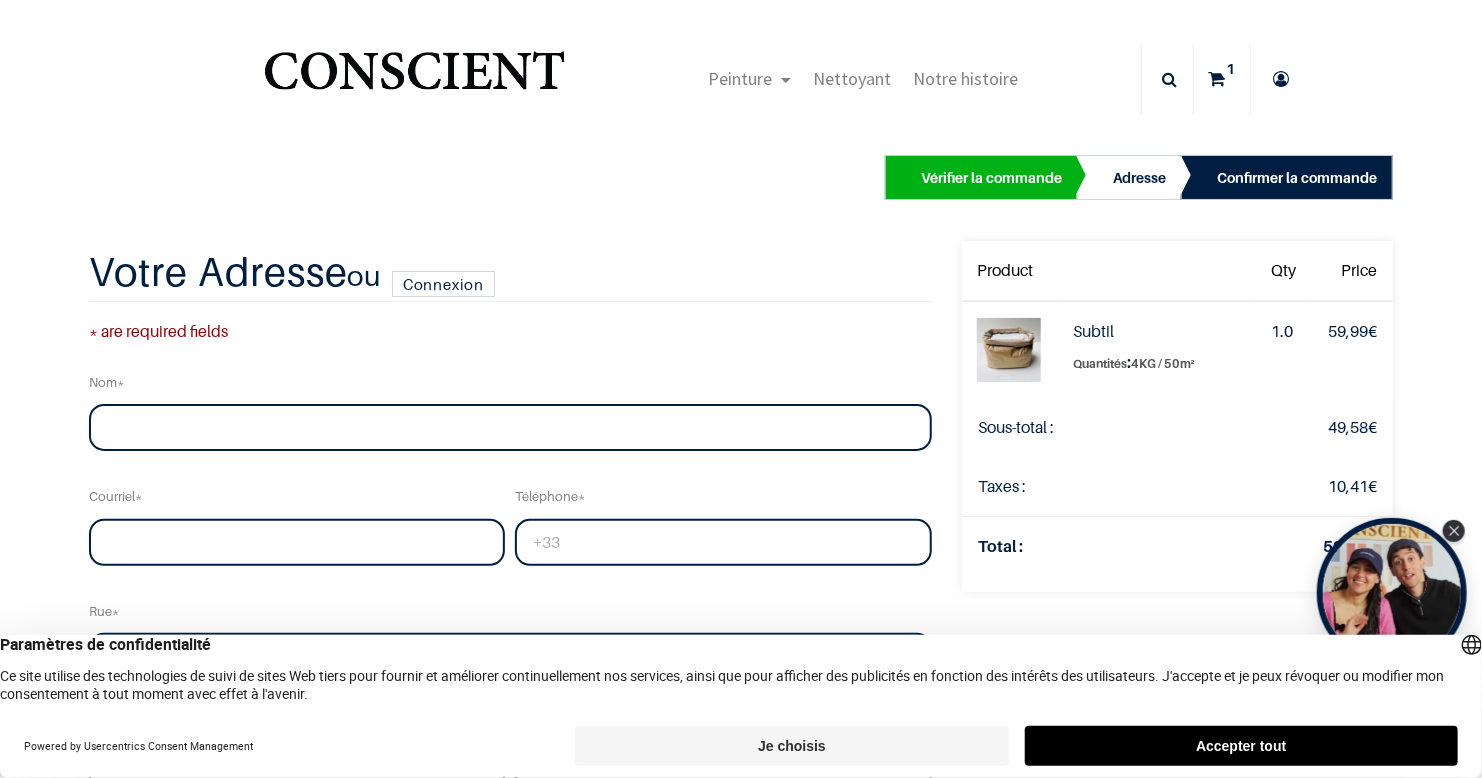 scroll, scrollTop: 54, scrollLeft: 0, axis: vertical 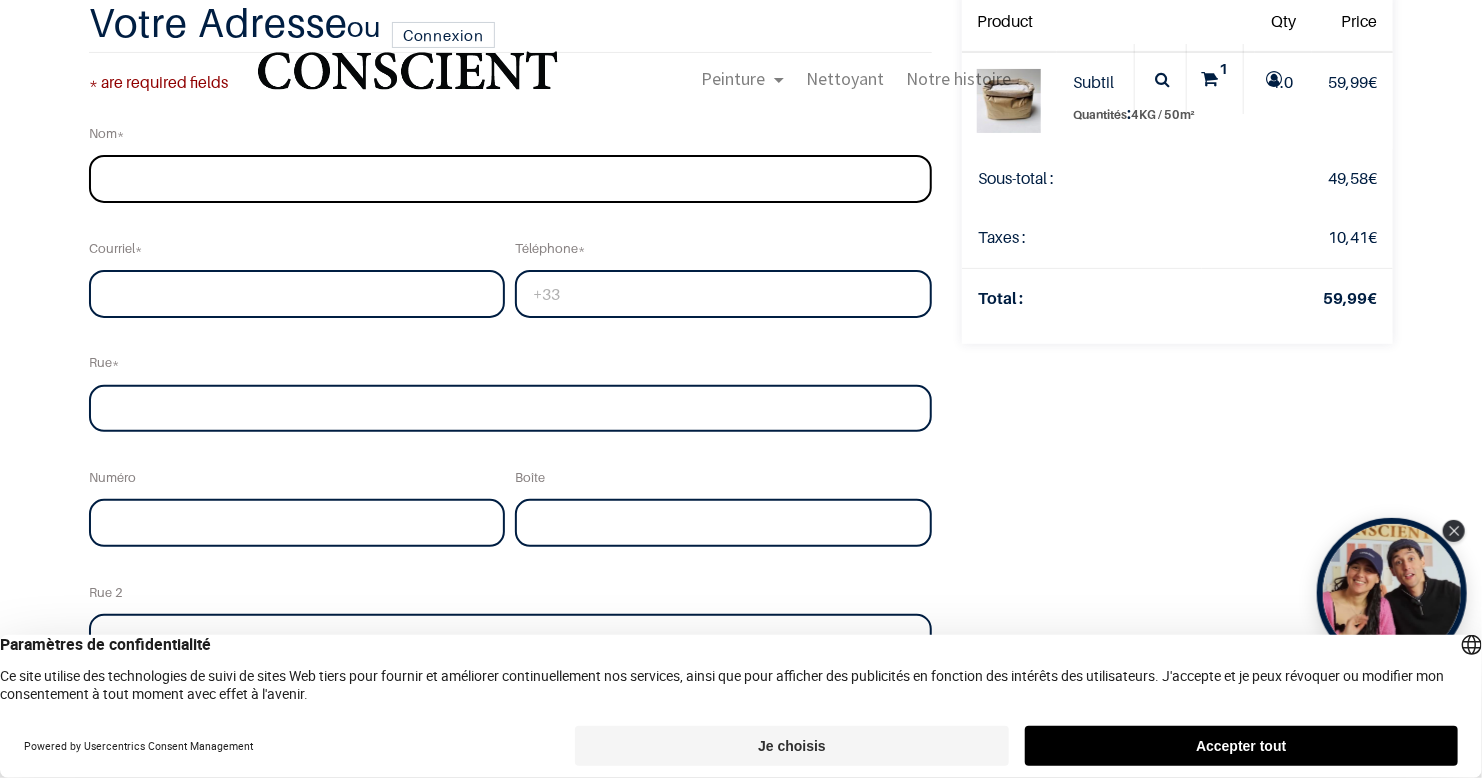 click at bounding box center (510, 179) 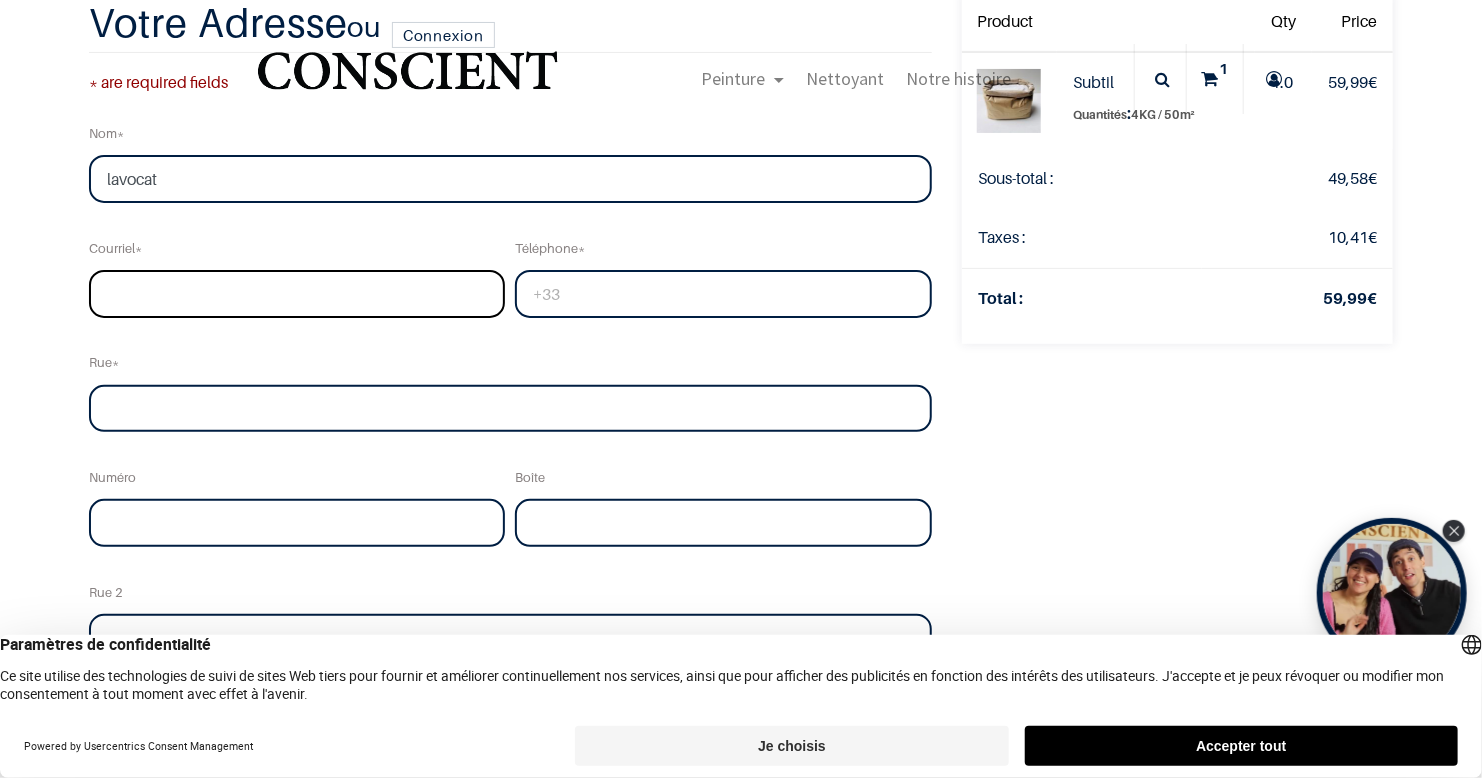 click at bounding box center (297, 294) 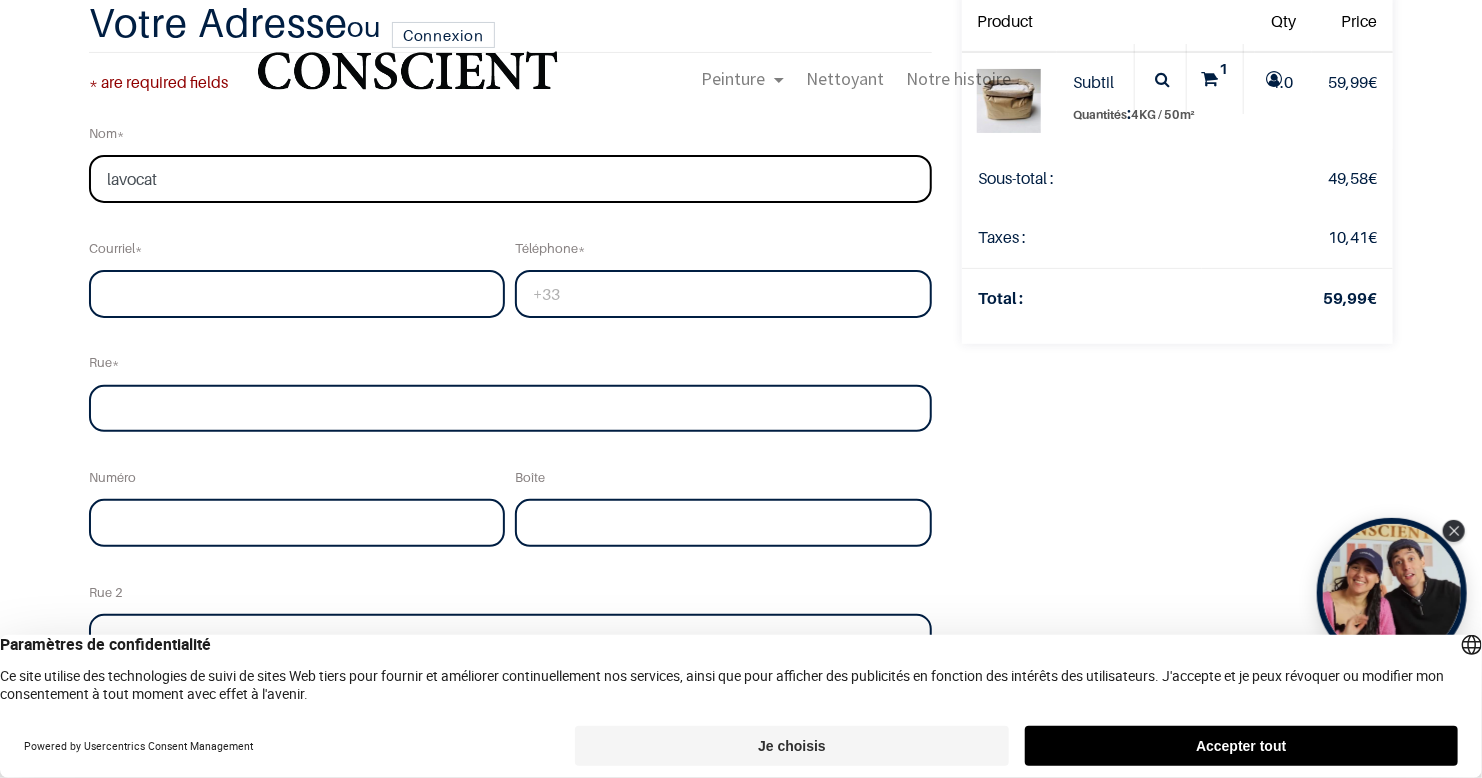 click on "lavocat" at bounding box center (510, 179) 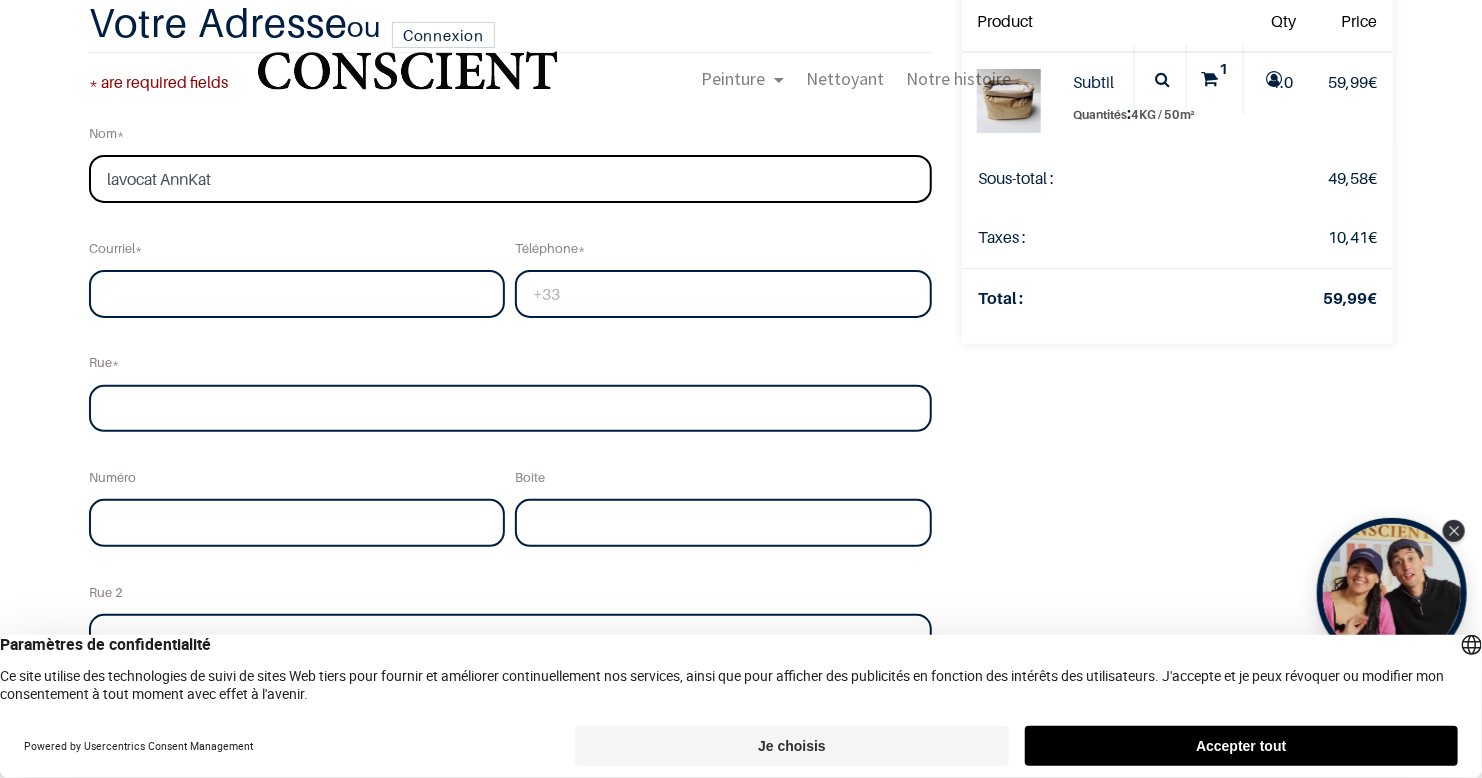 click on "lavocat AnnKat" at bounding box center [510, 179] 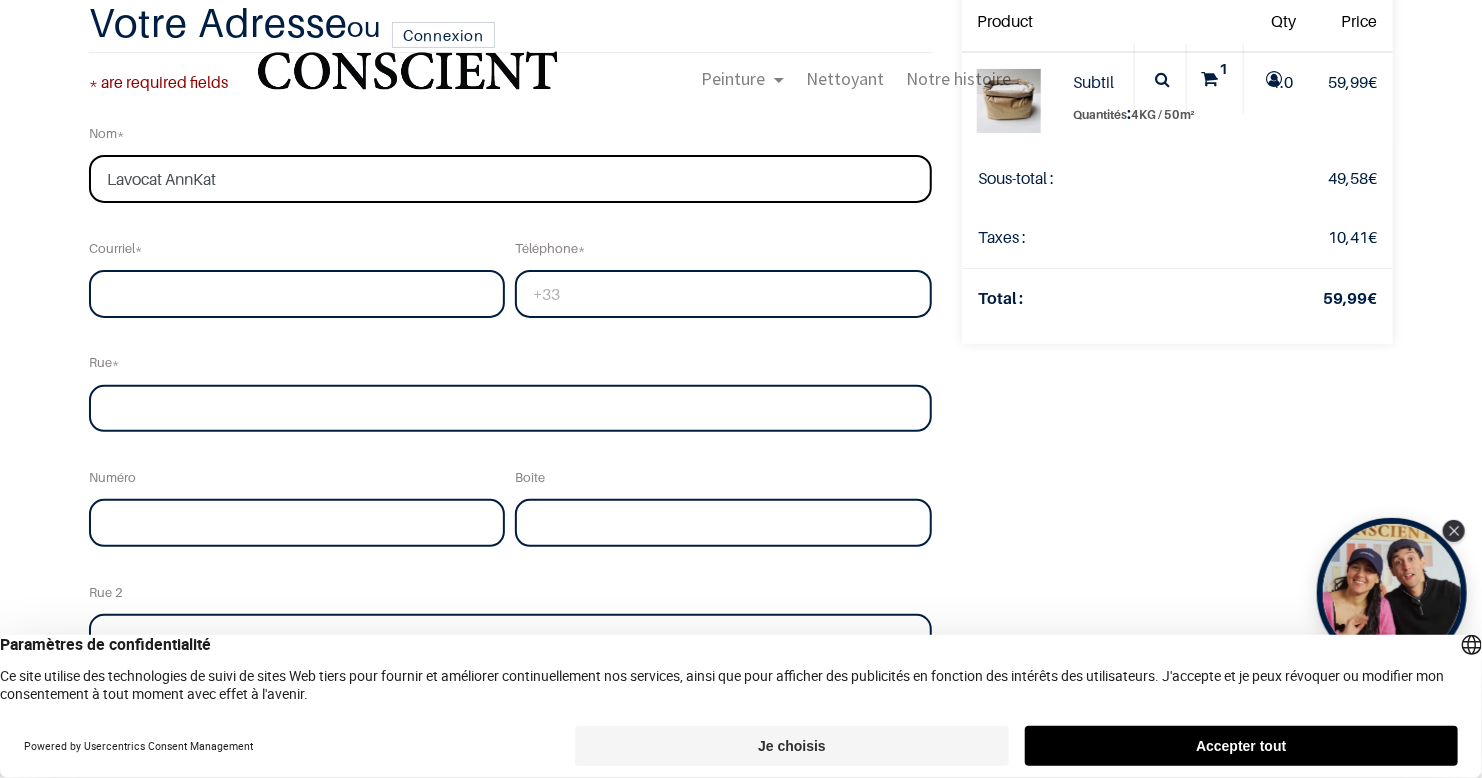 type on "Lavocat AnnKat" 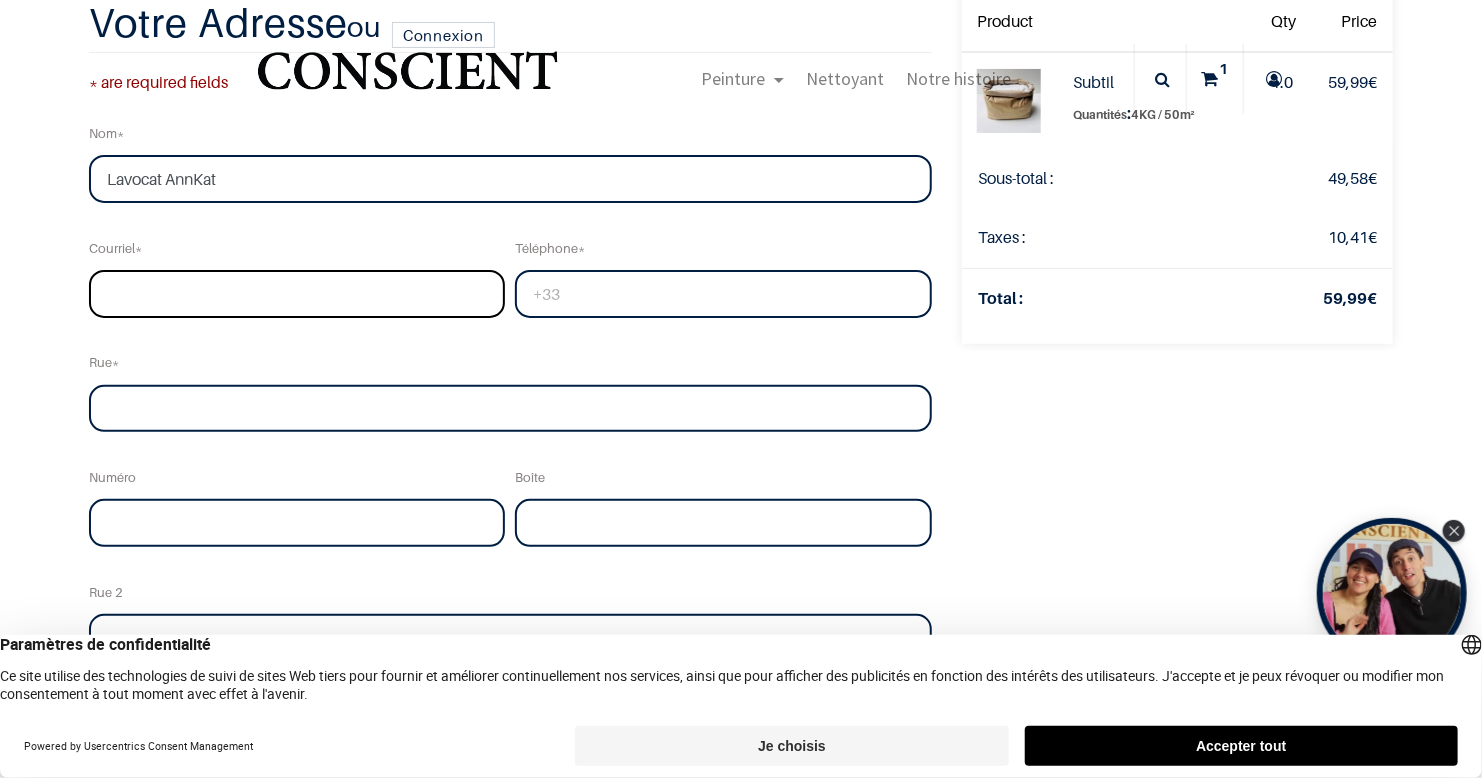 click at bounding box center [297, 294] 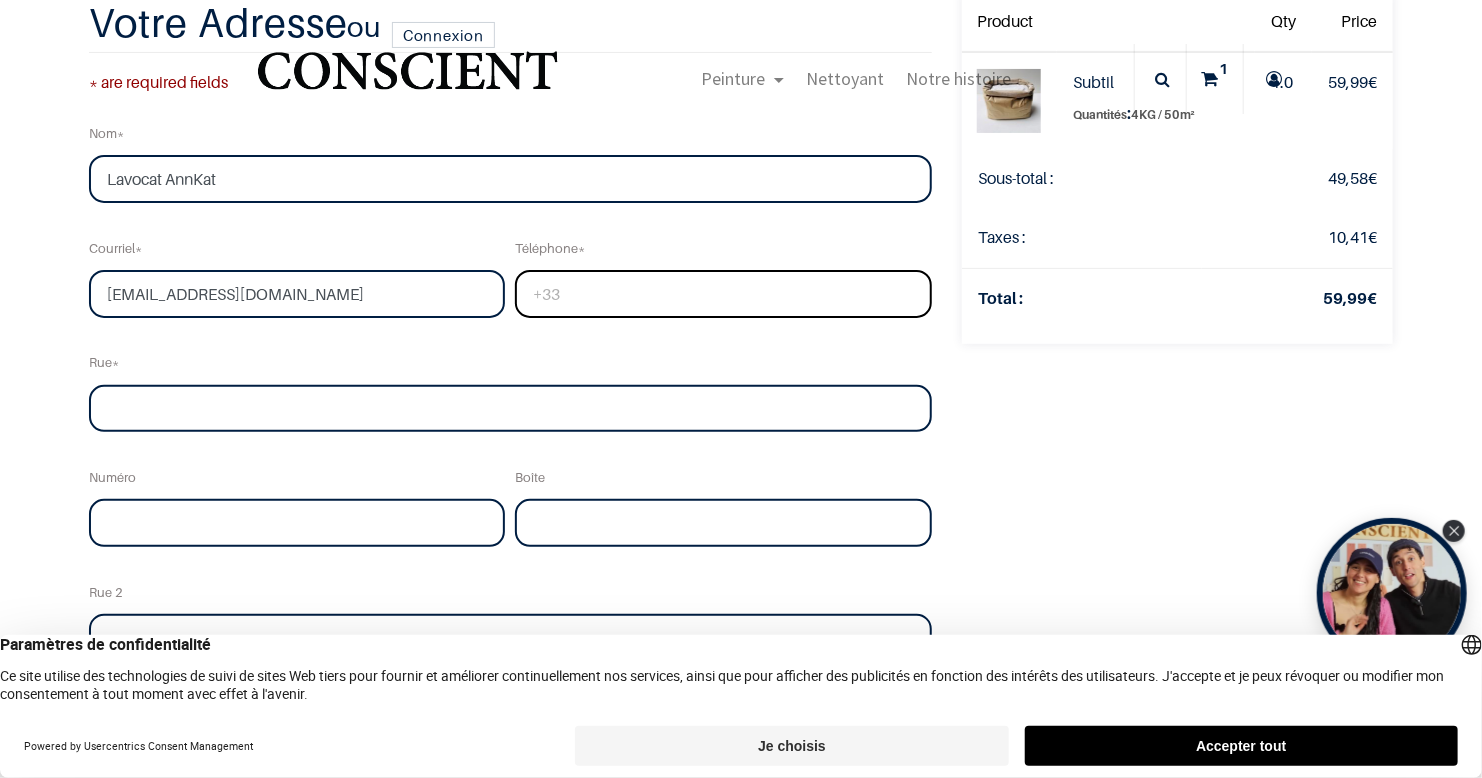 click at bounding box center (723, 294) 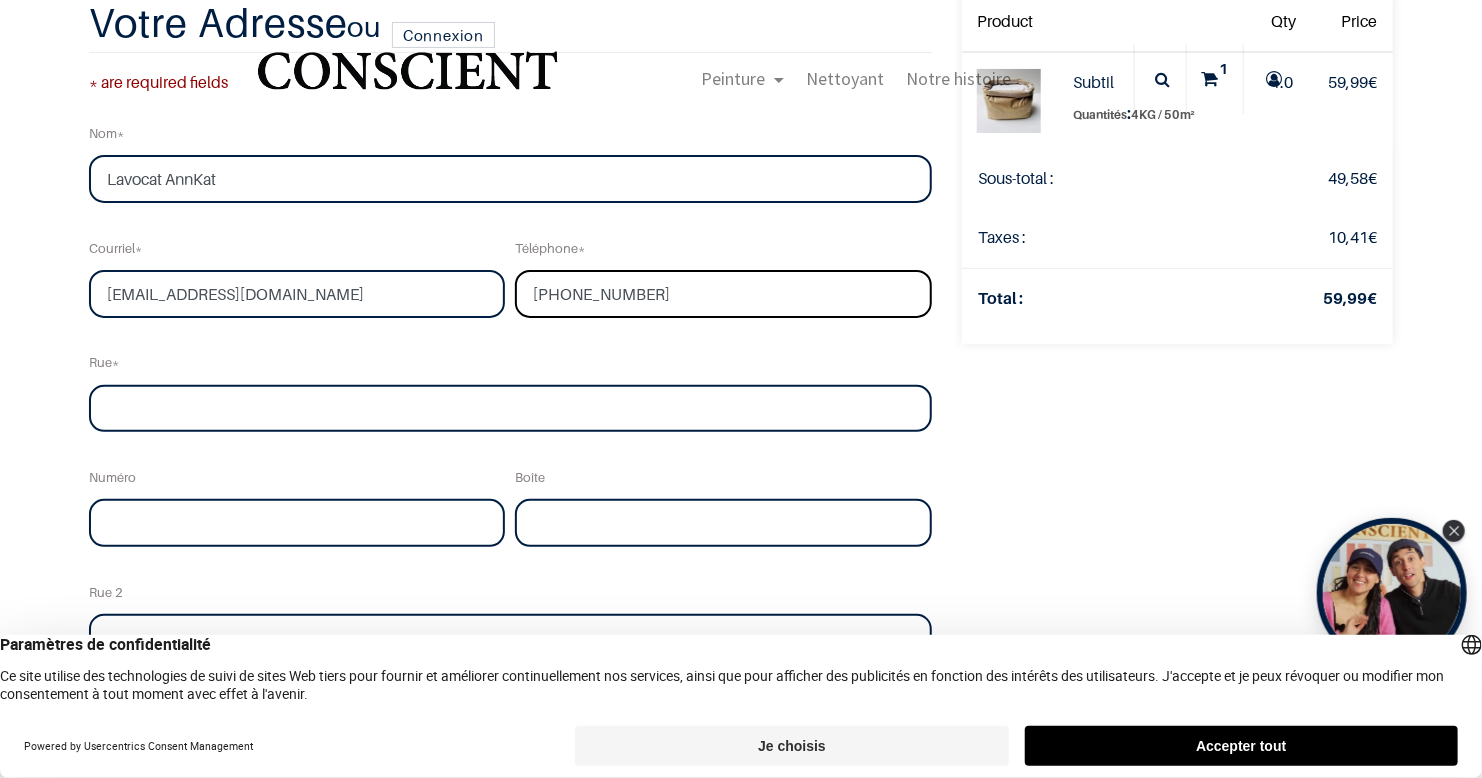 type on "+33652619976" 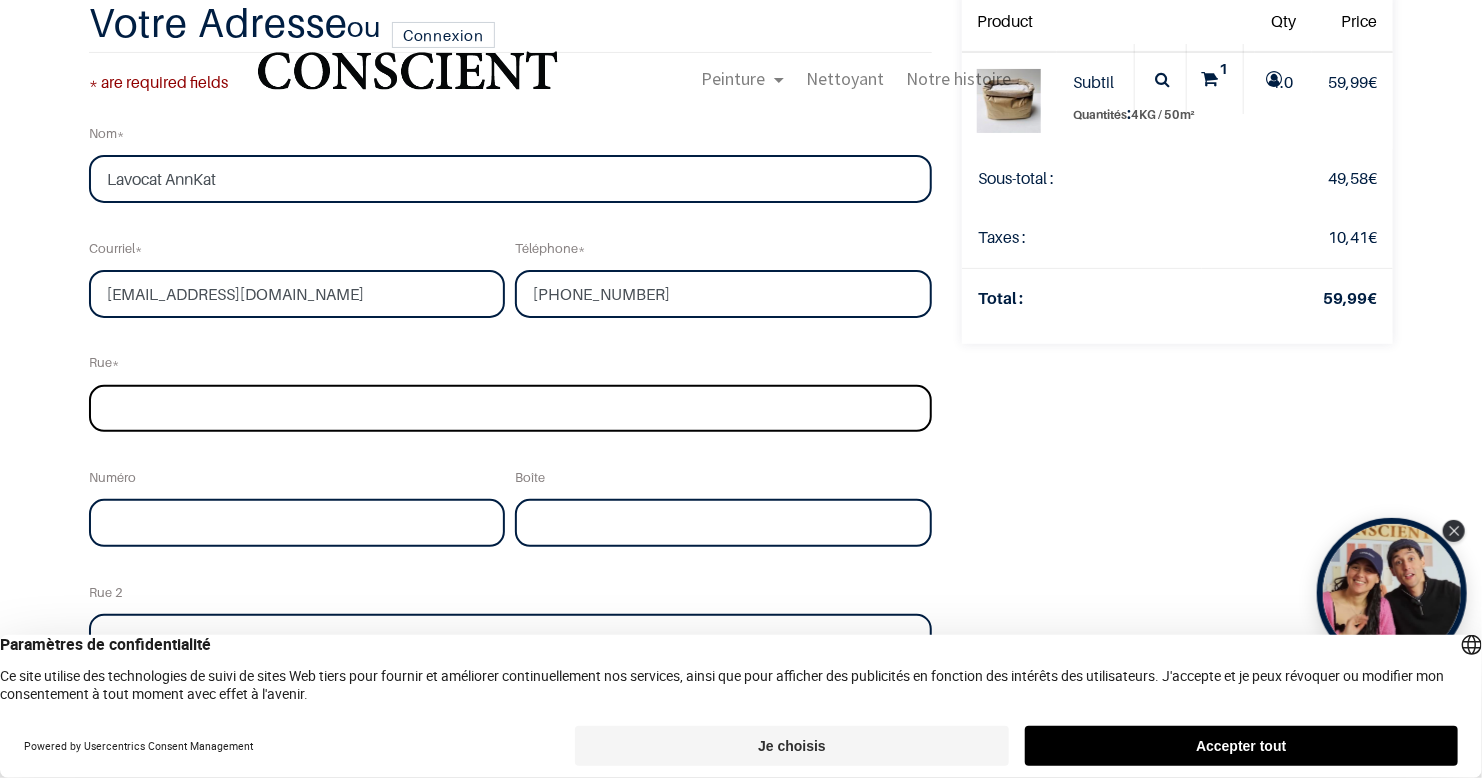 click at bounding box center [510, 409] 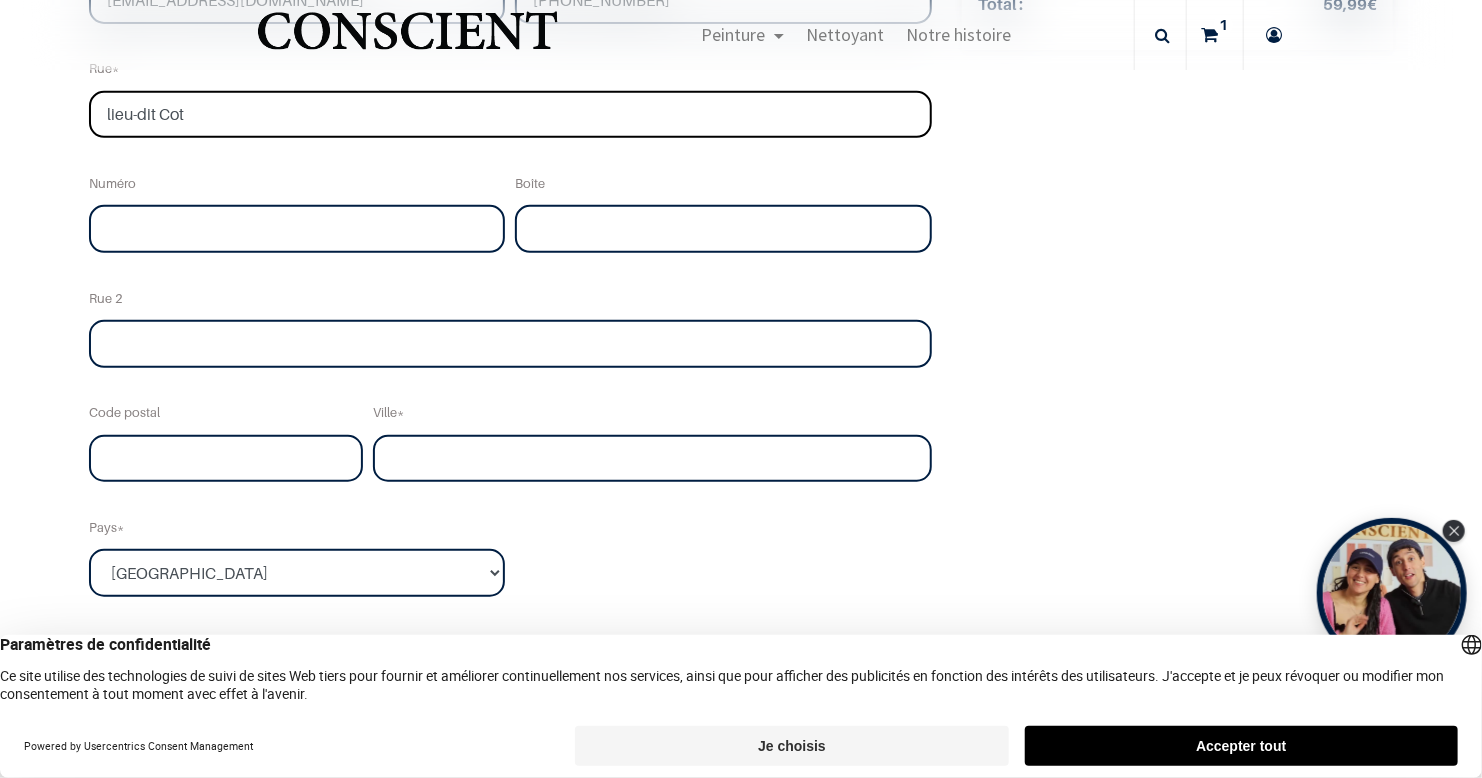 scroll, scrollTop: 426, scrollLeft: 0, axis: vertical 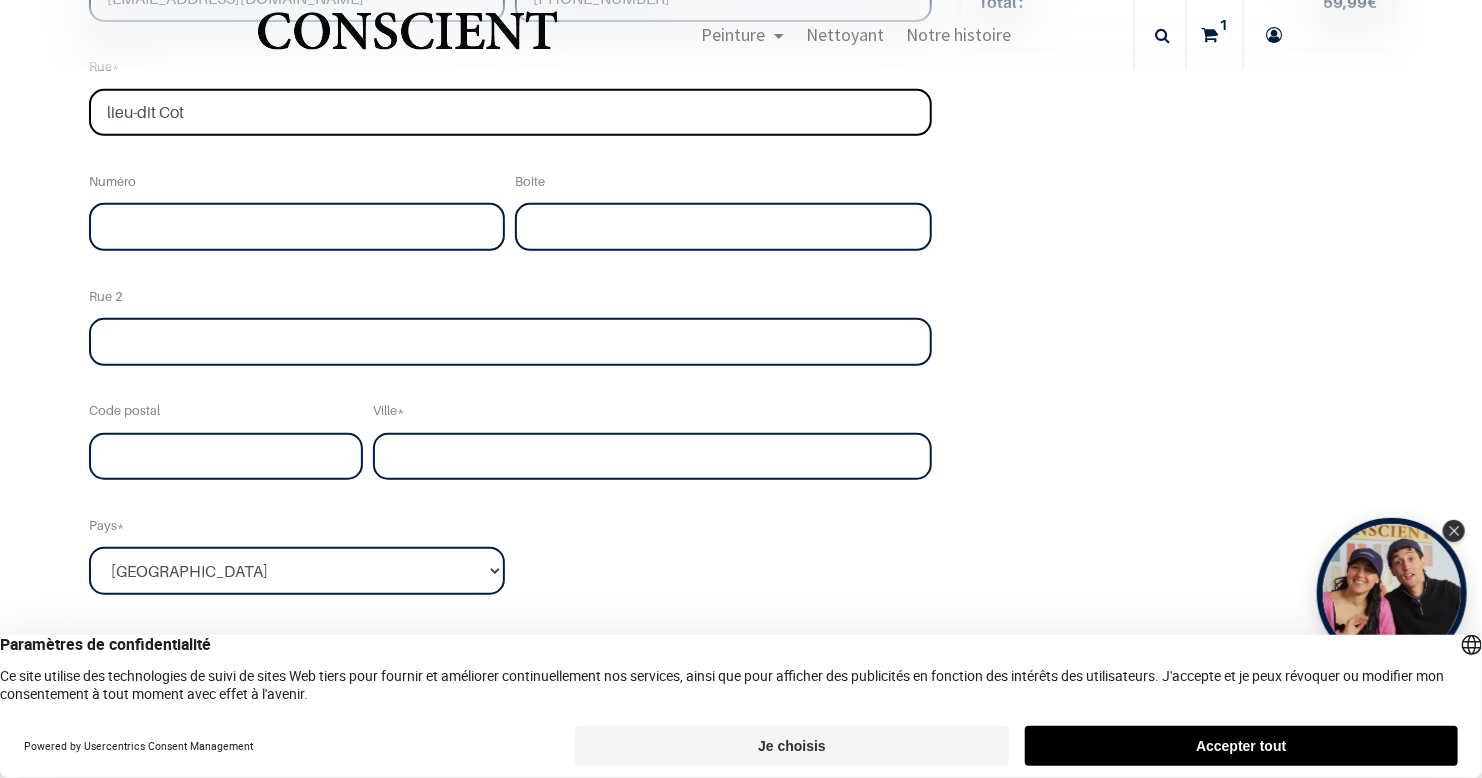 type on "lieu-dit Cot" 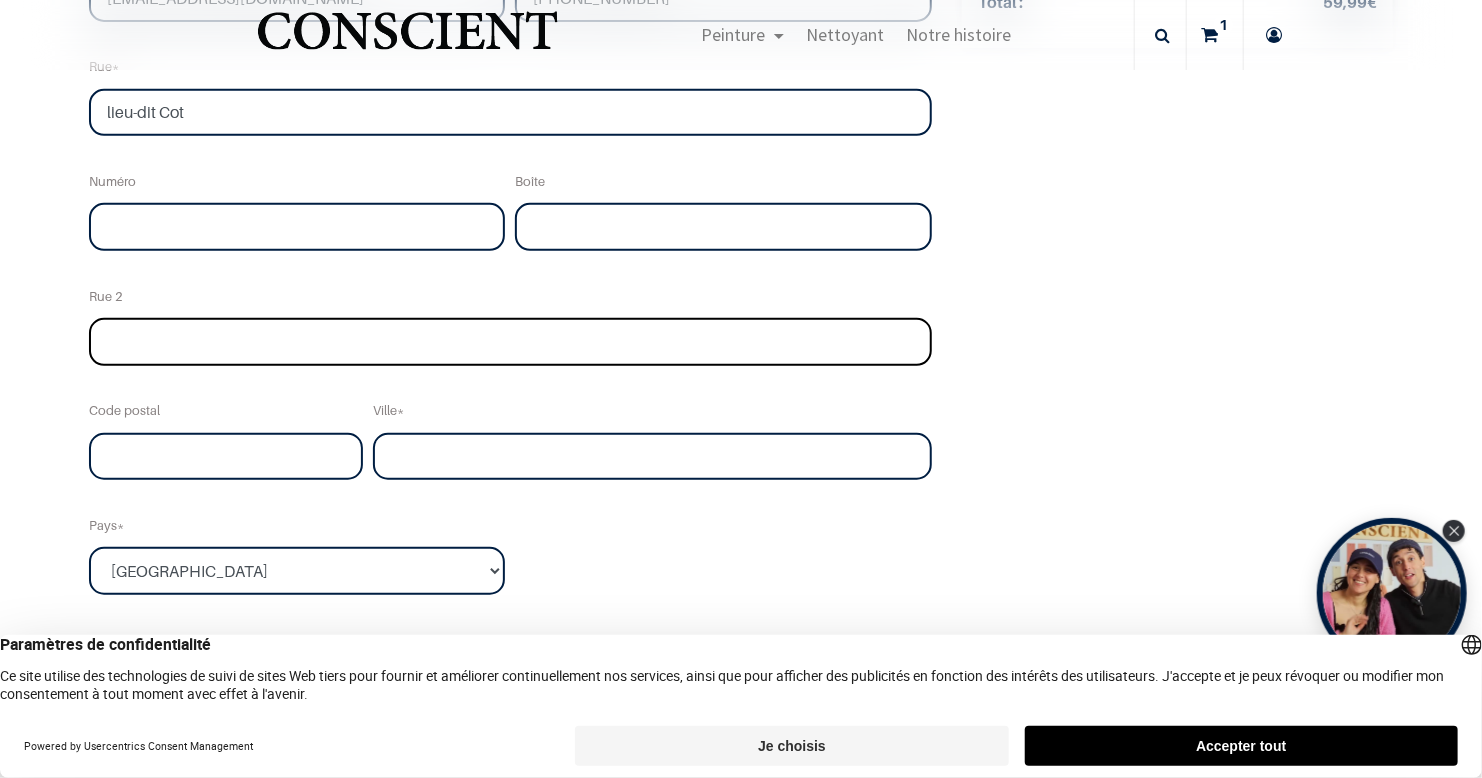 click at bounding box center (510, 342) 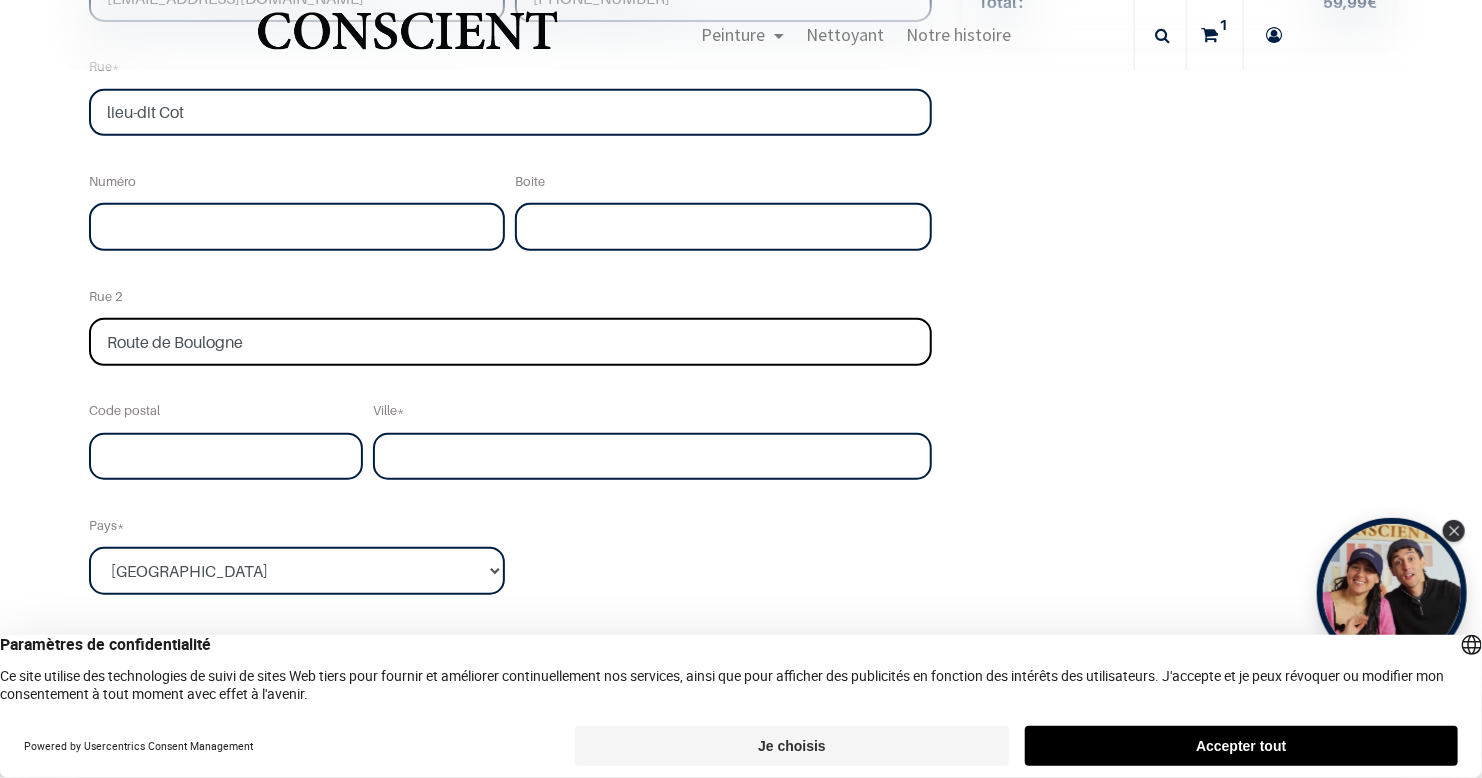 type on "Route de Boulogne" 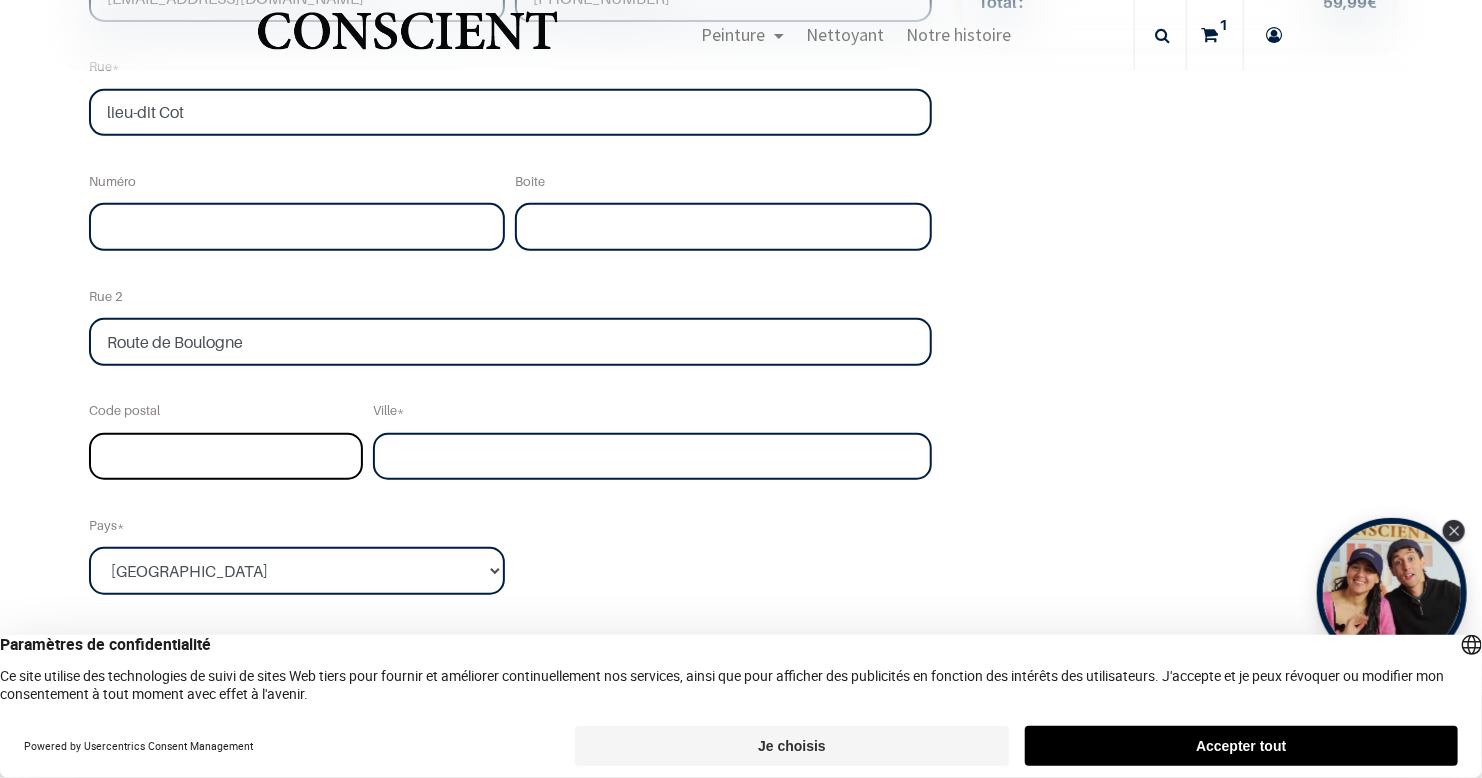 click at bounding box center [226, 457] 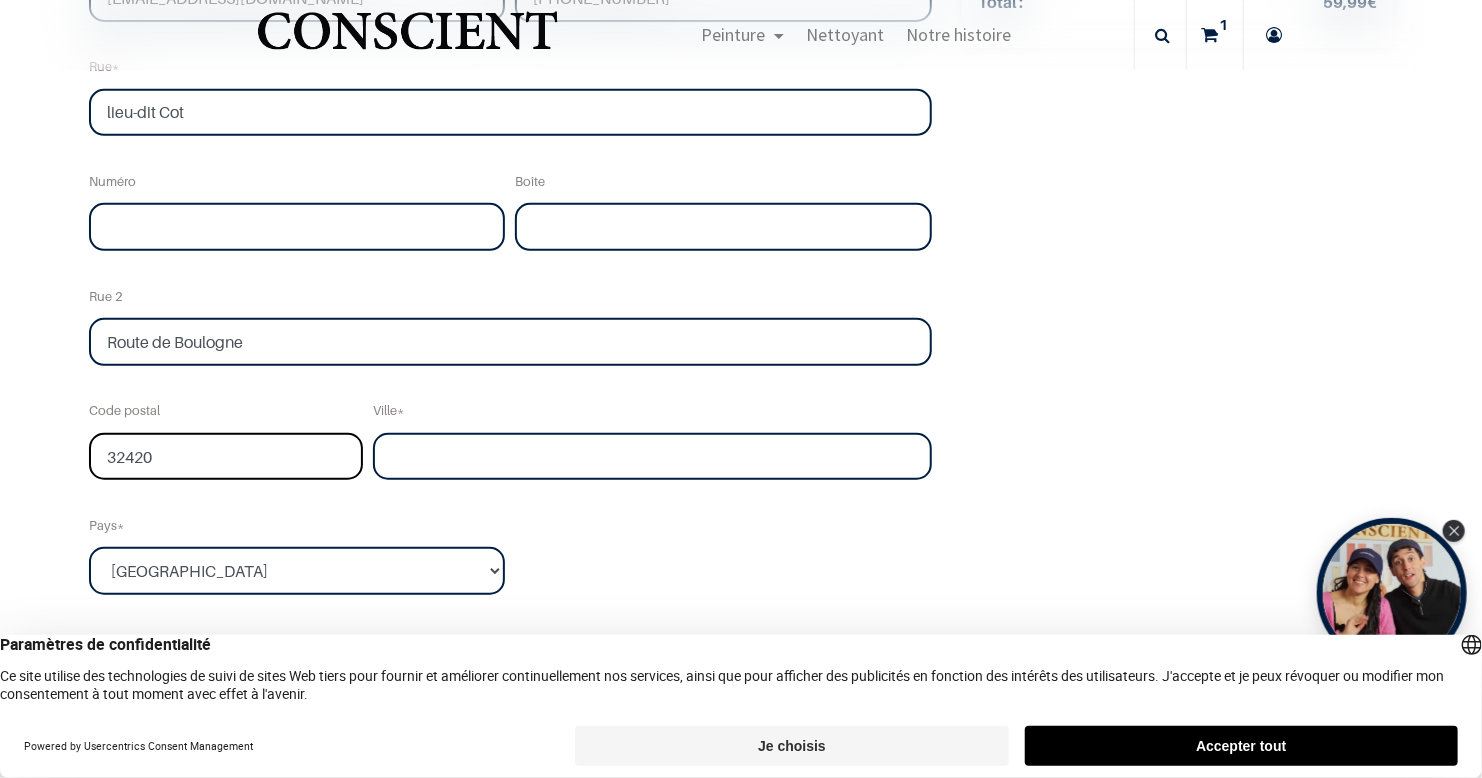 type on "32420" 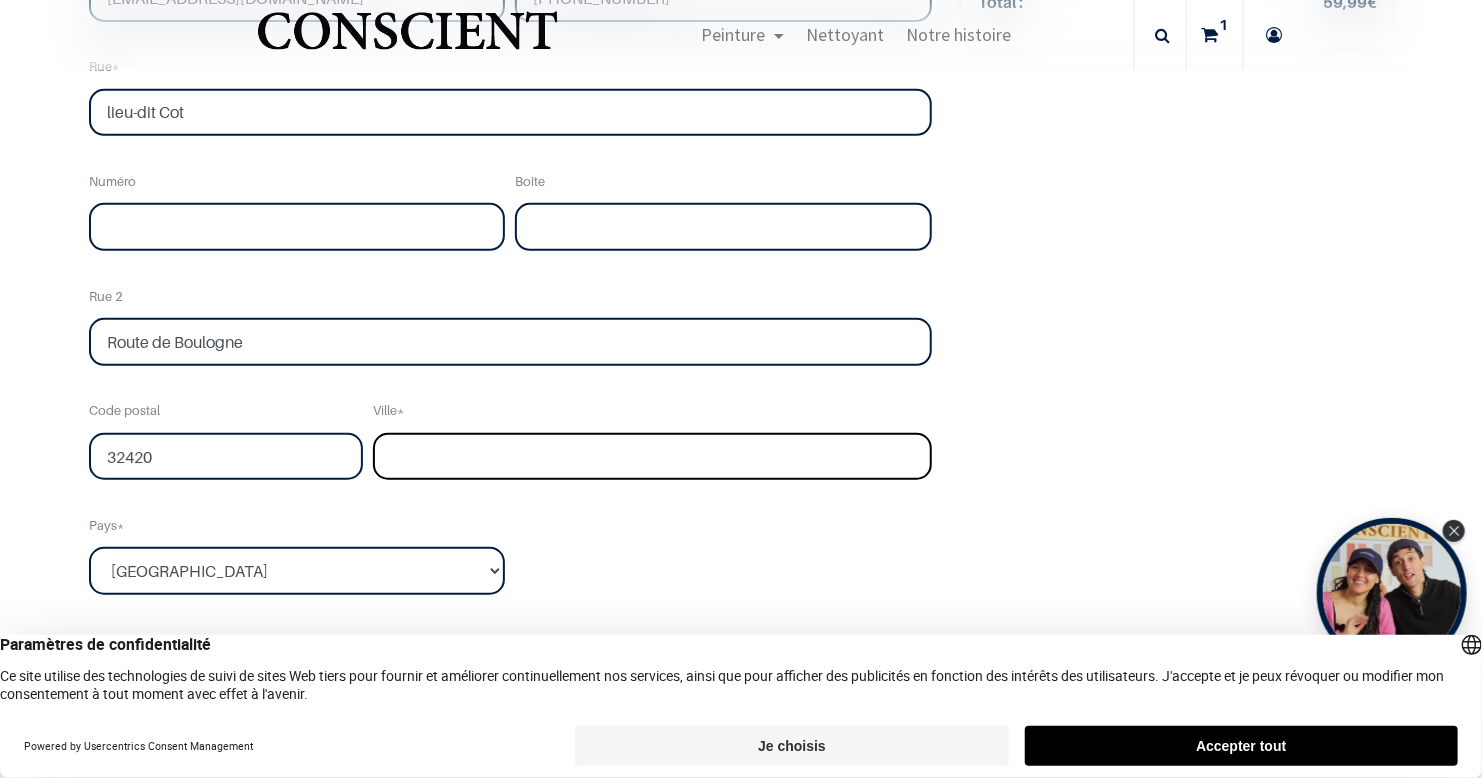 click at bounding box center [652, 457] 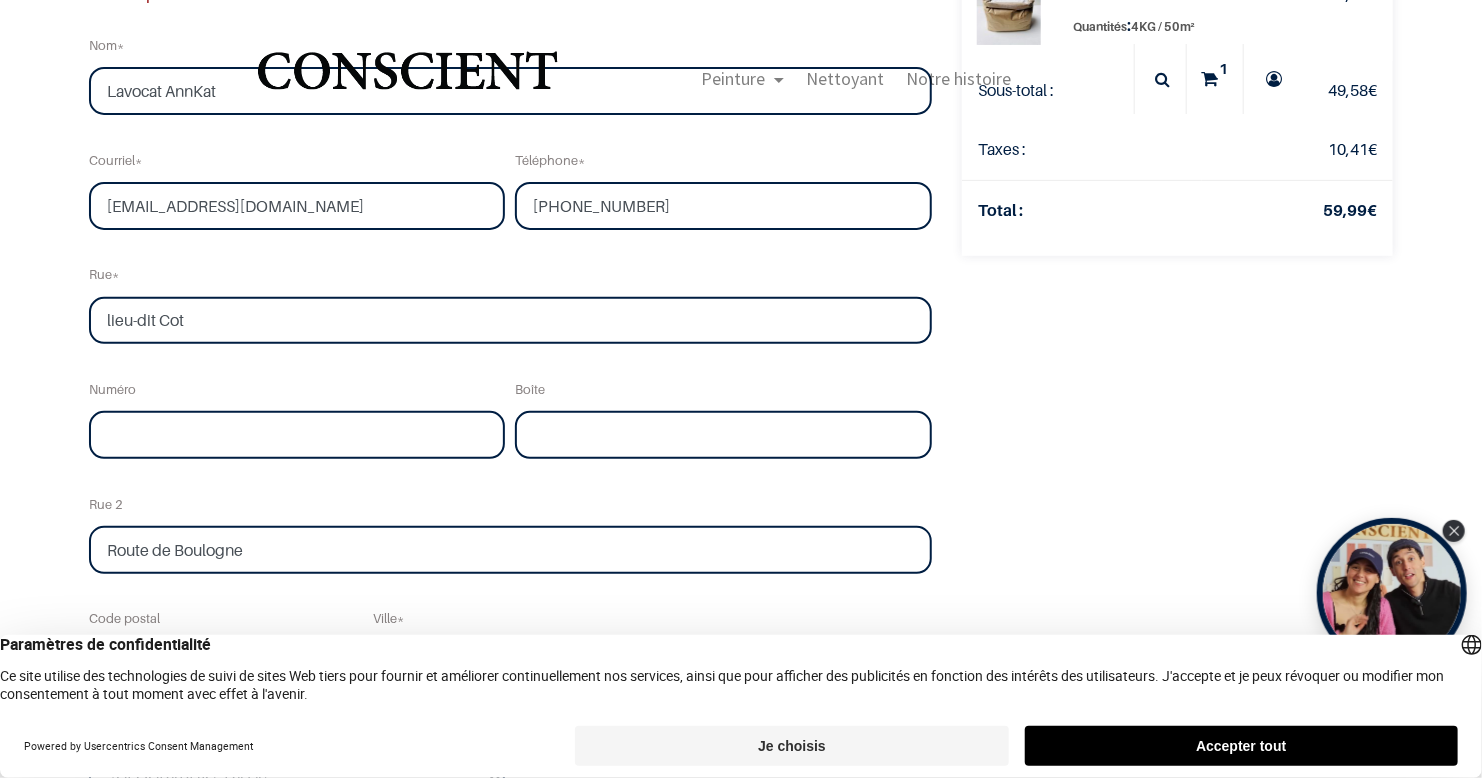scroll, scrollTop: 216, scrollLeft: 0, axis: vertical 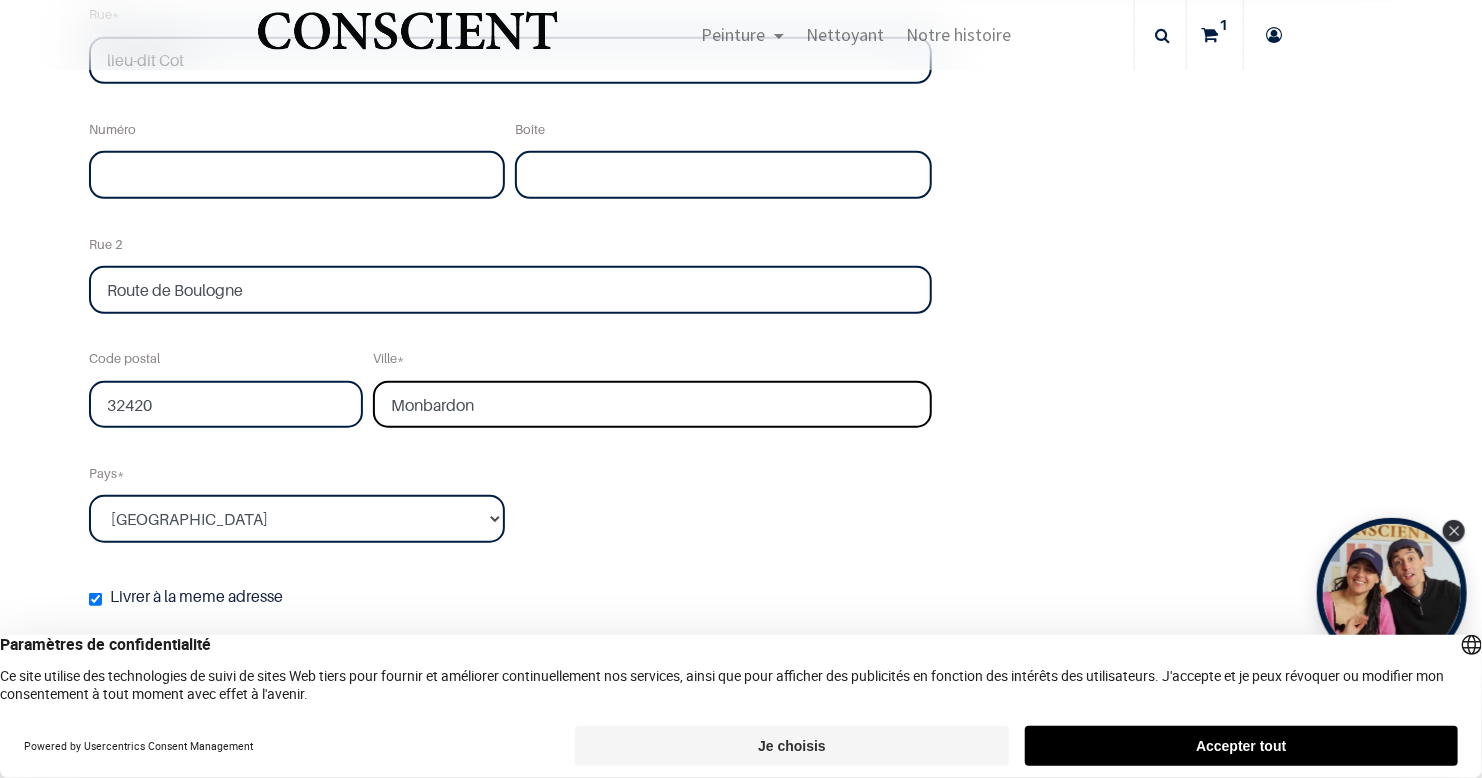type on "Monbardon" 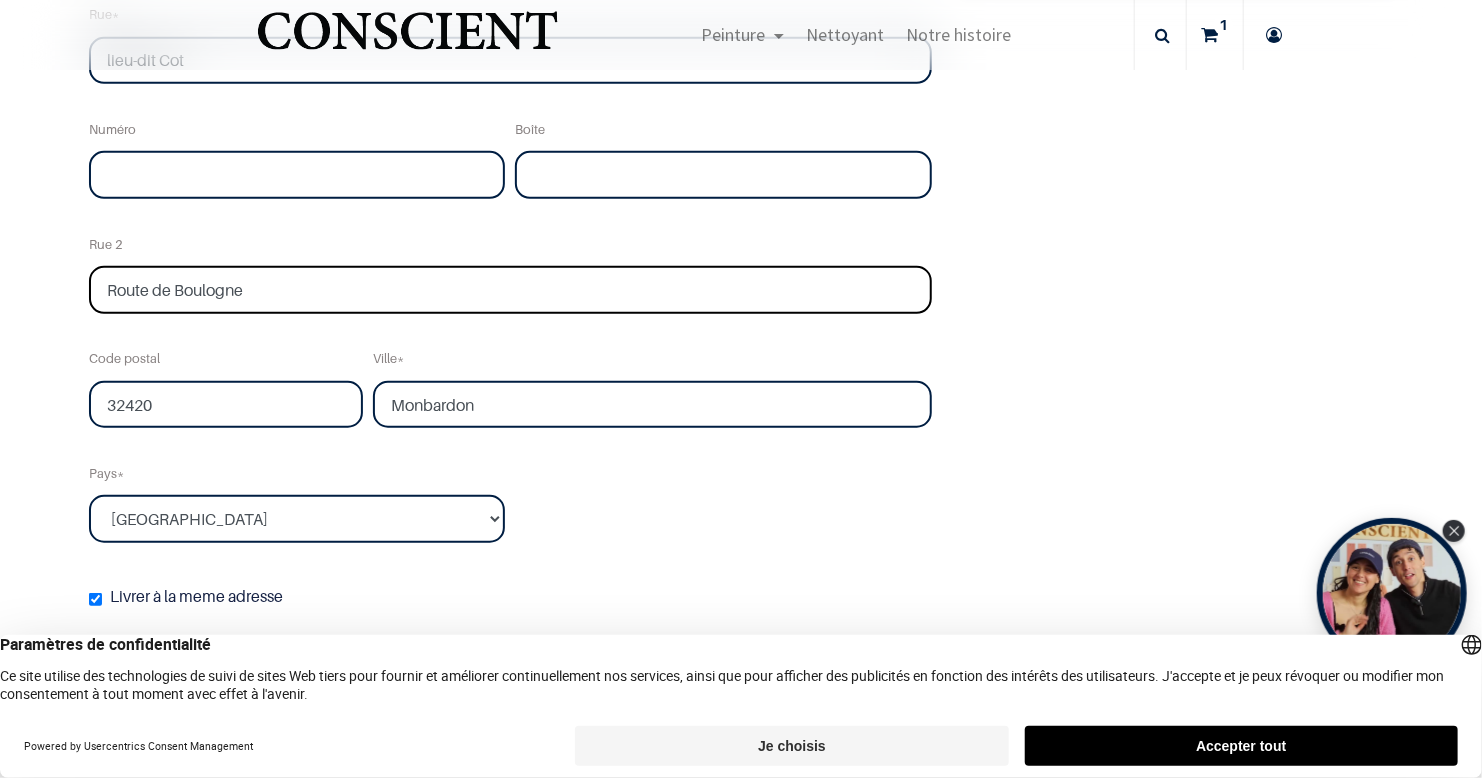 click on "Route de Boulogne" at bounding box center [510, 290] 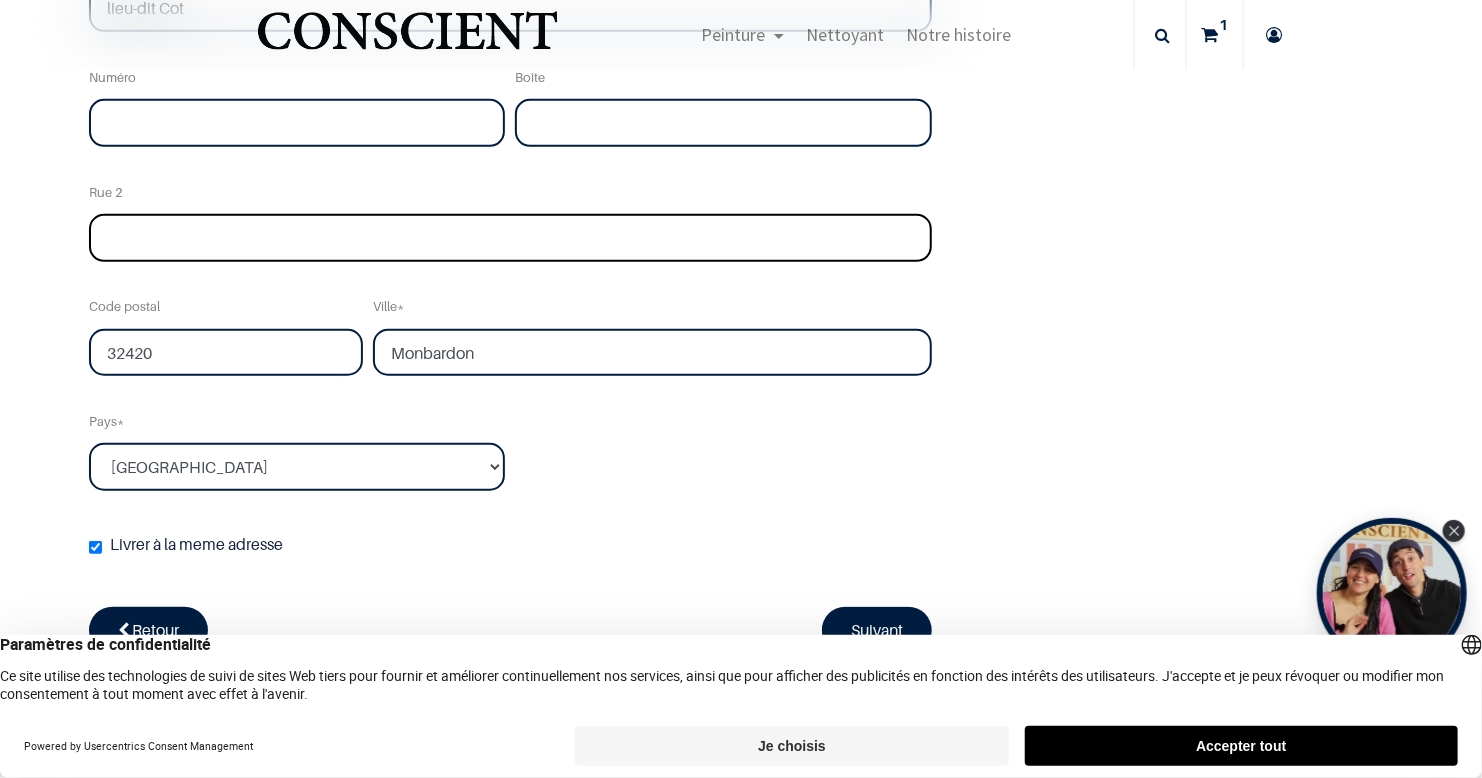 scroll, scrollTop: 536, scrollLeft: 0, axis: vertical 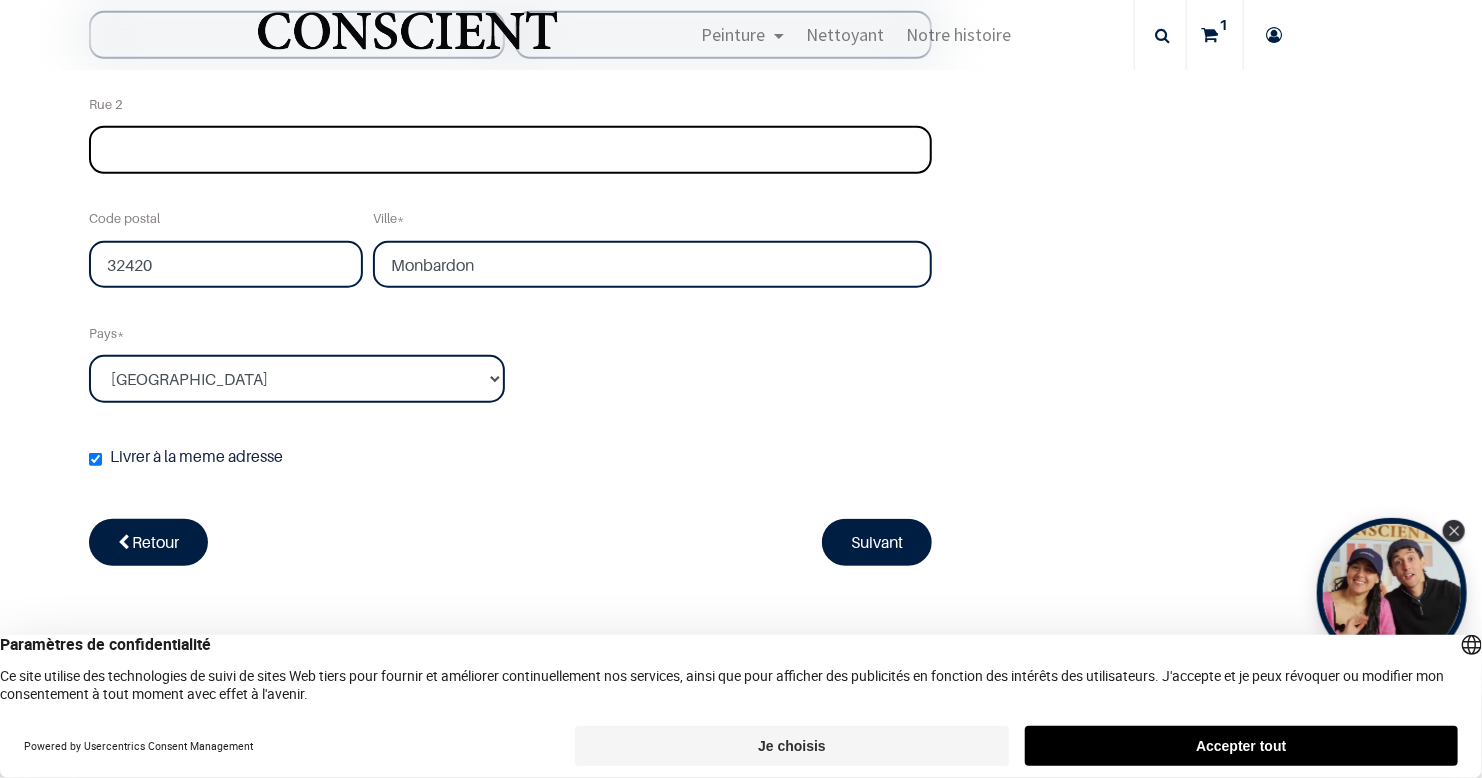 type 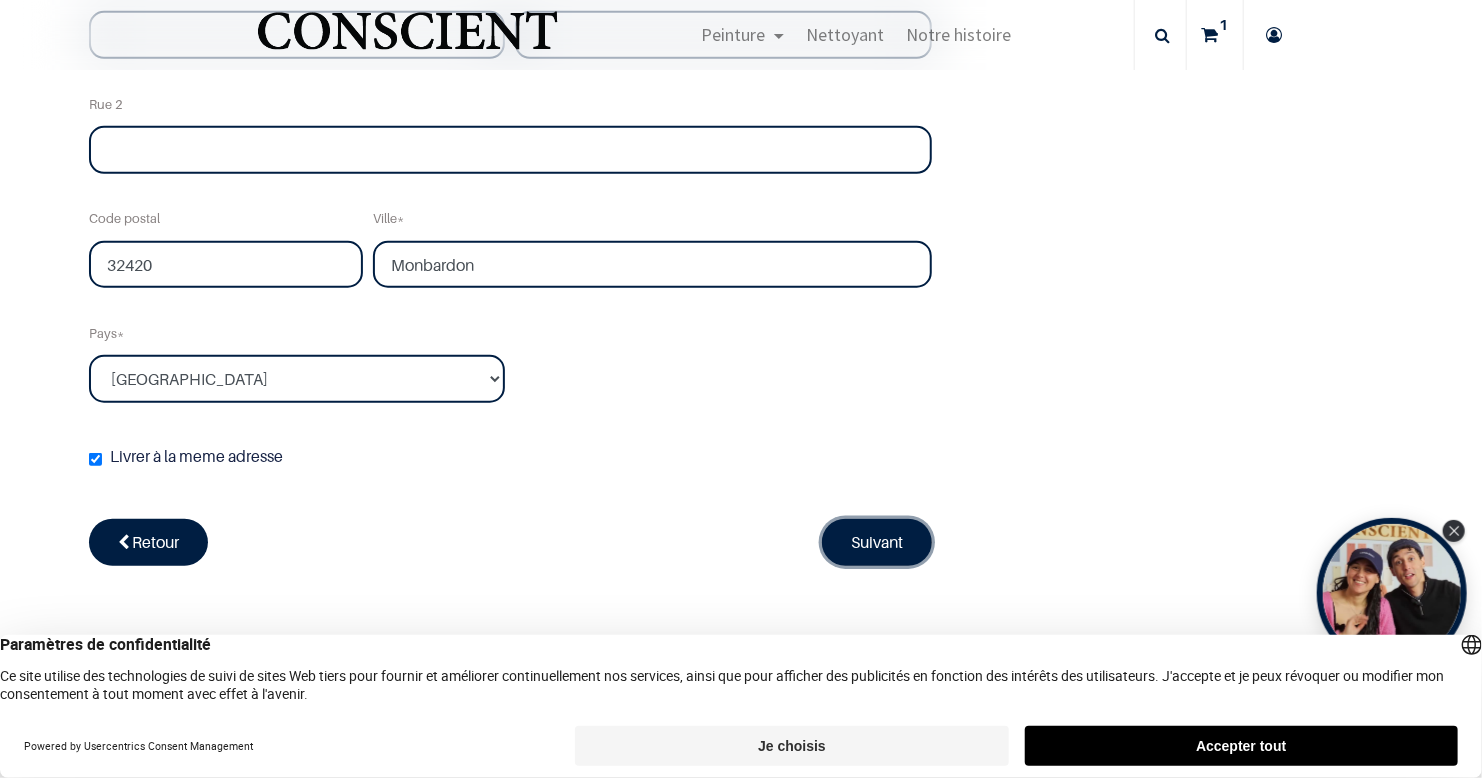 click on "Suivant" at bounding box center [877, 542] 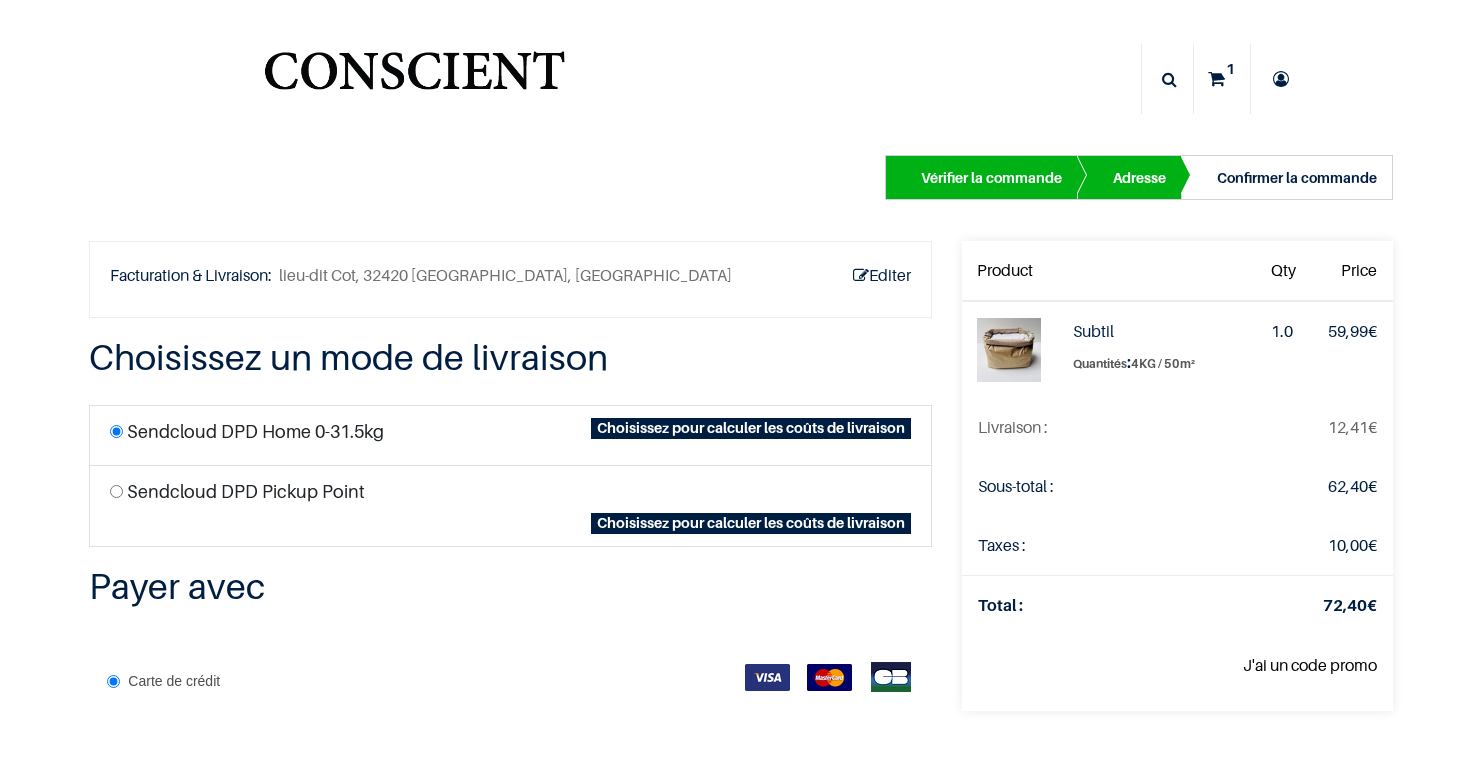 scroll, scrollTop: 0, scrollLeft: 0, axis: both 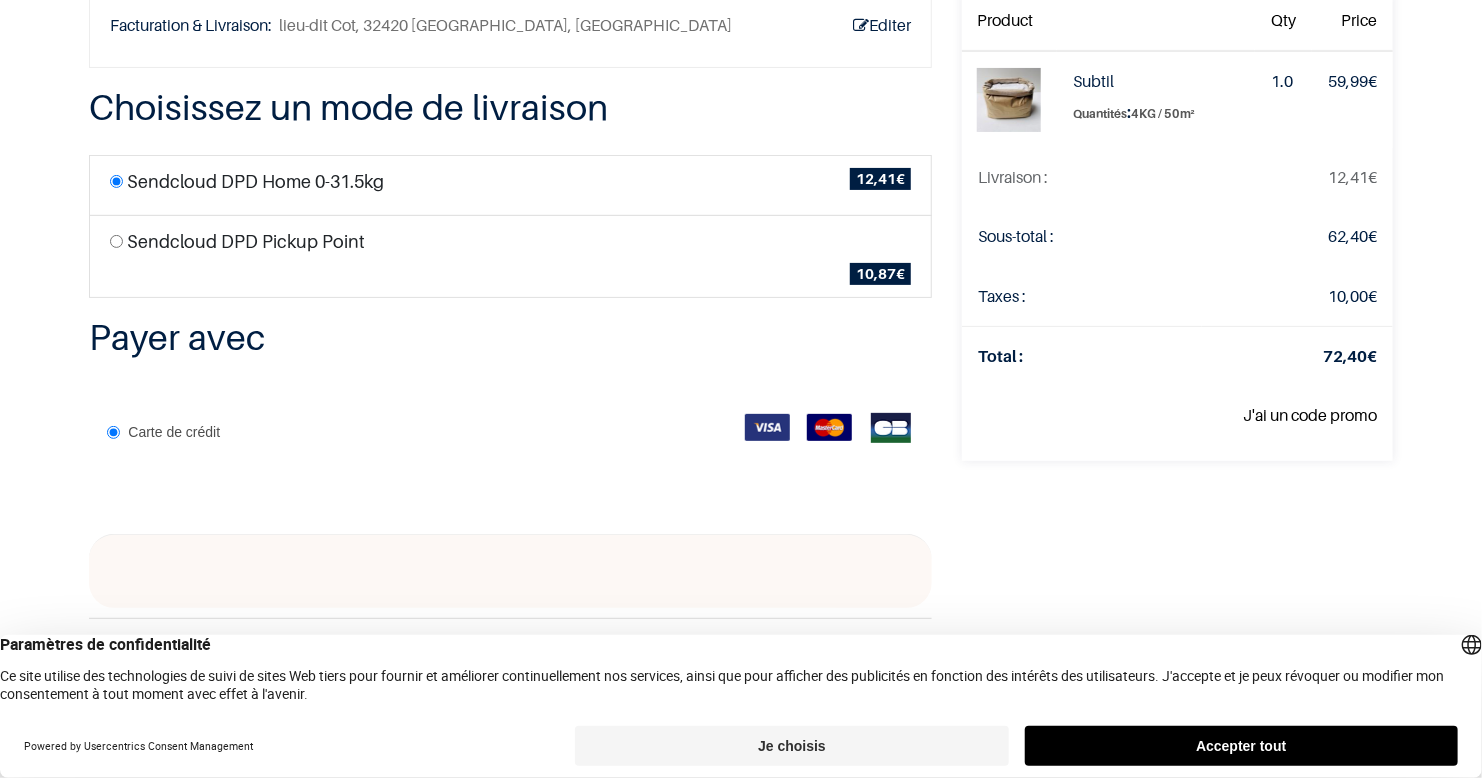 click at bounding box center (116, 241) 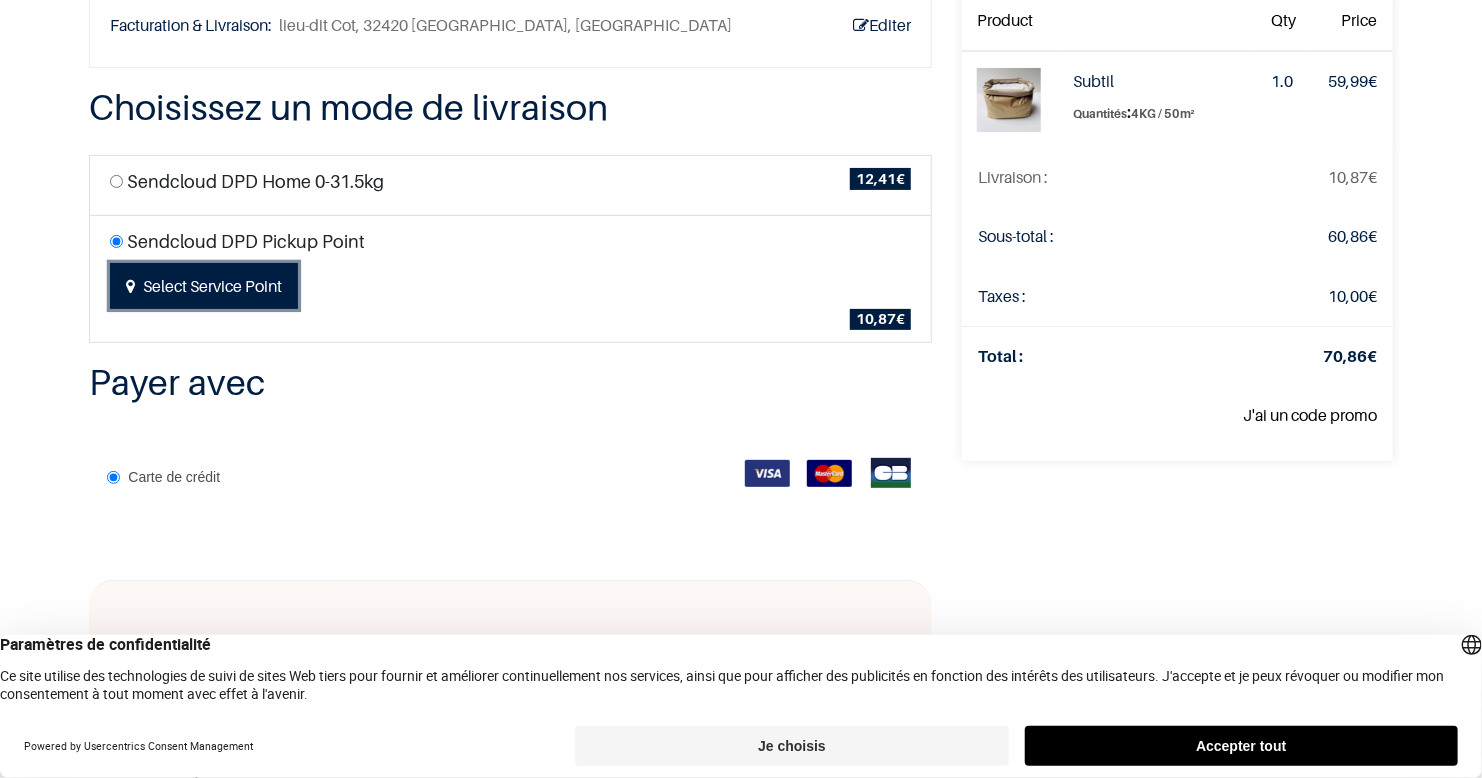 click on "Select Service Point" at bounding box center (204, 286) 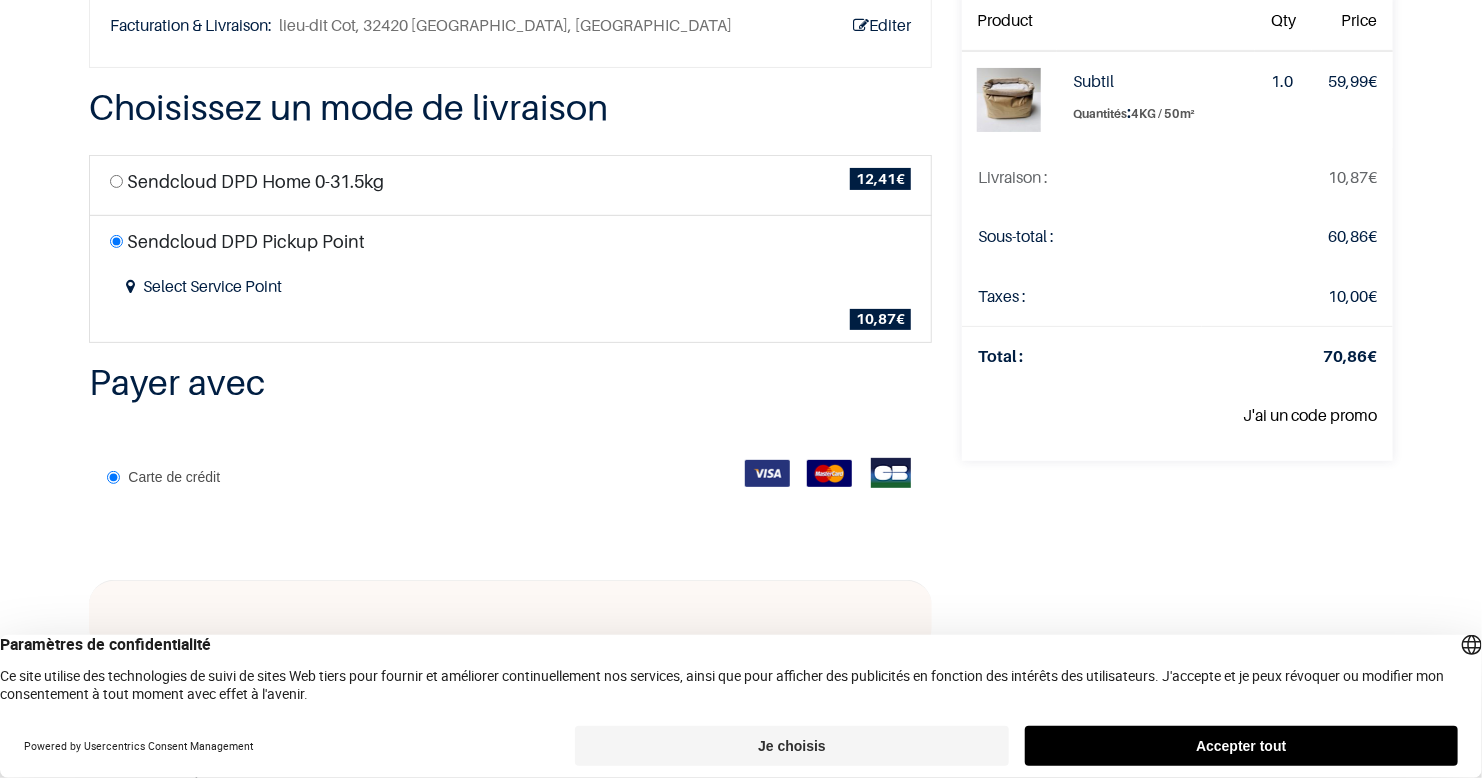click on "Sendcloud DPD Home 0-31.5kg
12,41  €" at bounding box center (510, 185) 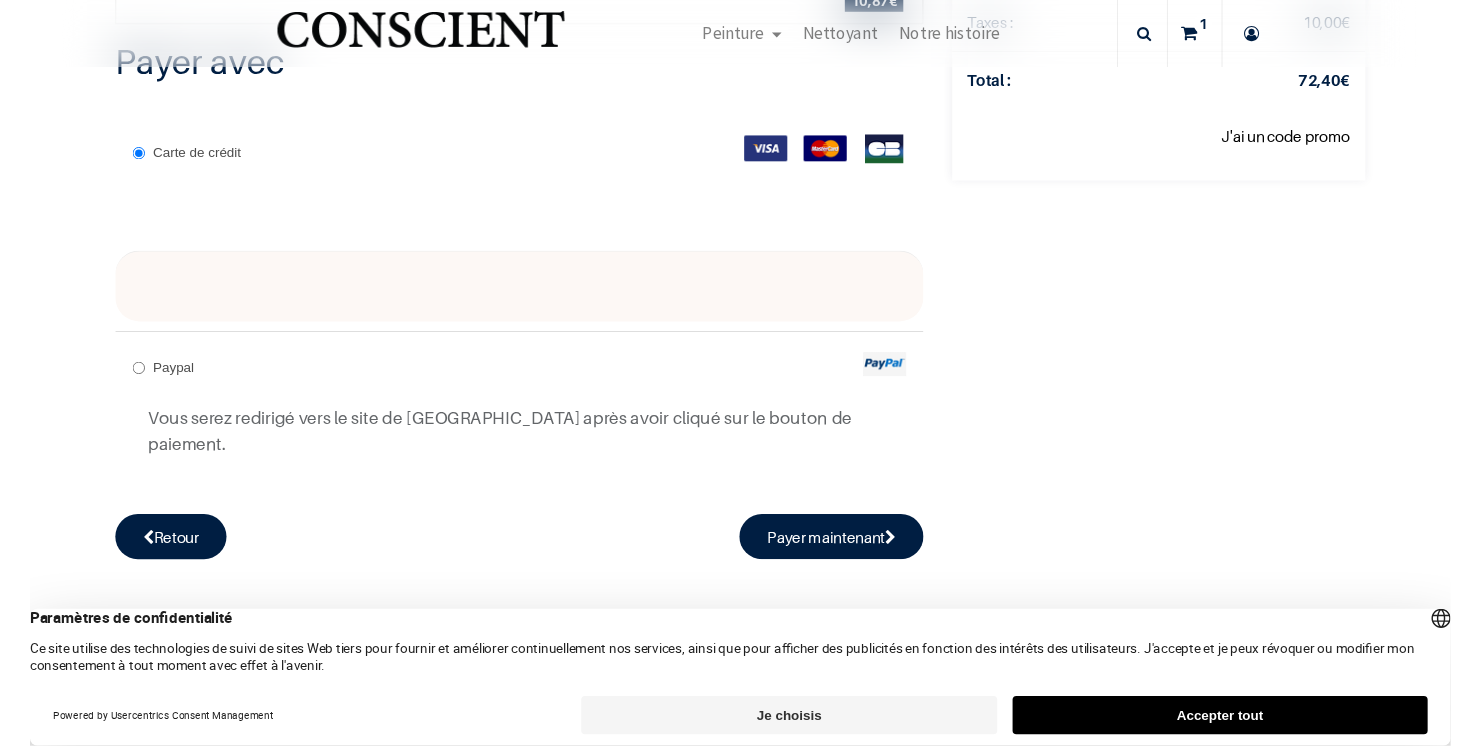 scroll, scrollTop: 405, scrollLeft: 0, axis: vertical 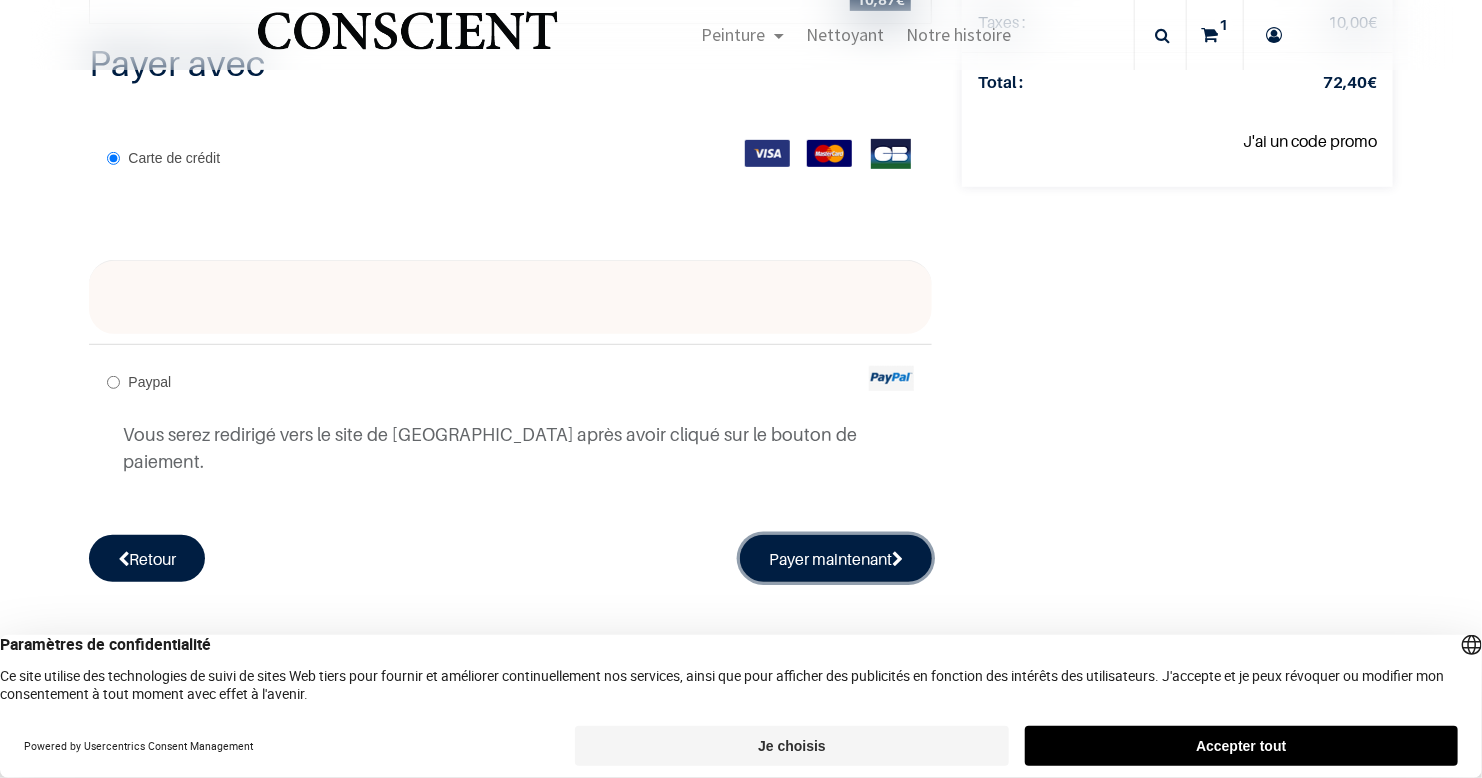 click on "Payer maintenant" at bounding box center [836, 558] 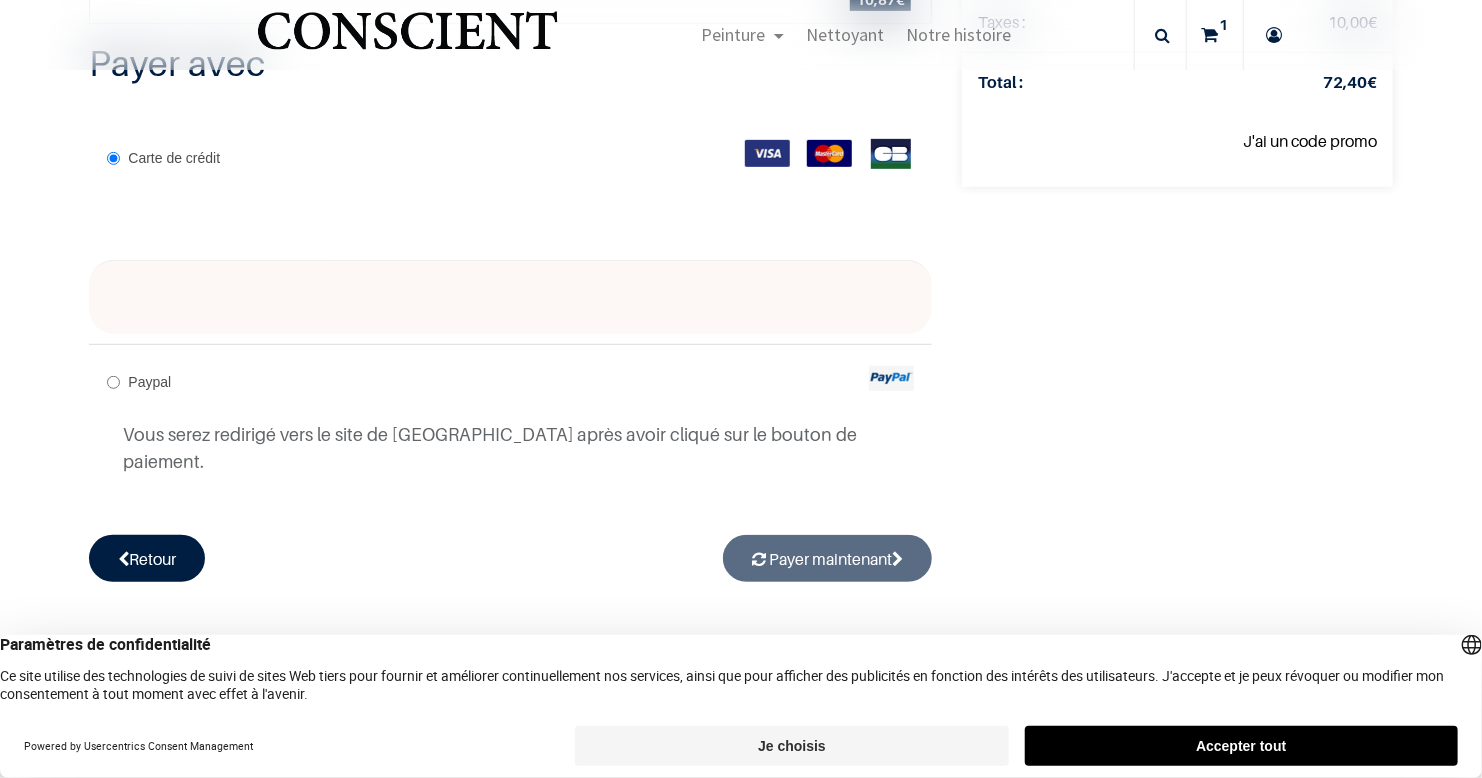 radio on "true" 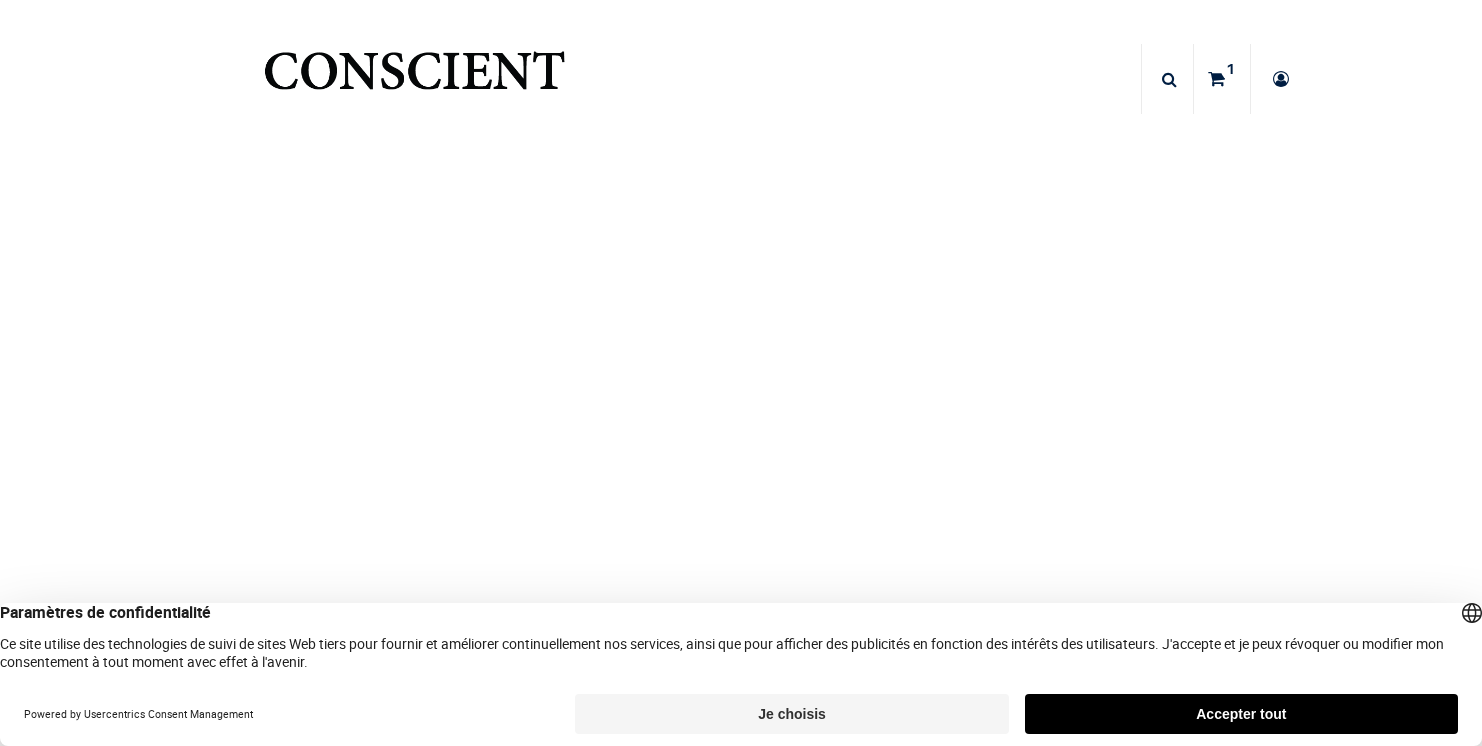 scroll, scrollTop: 0, scrollLeft: 0, axis: both 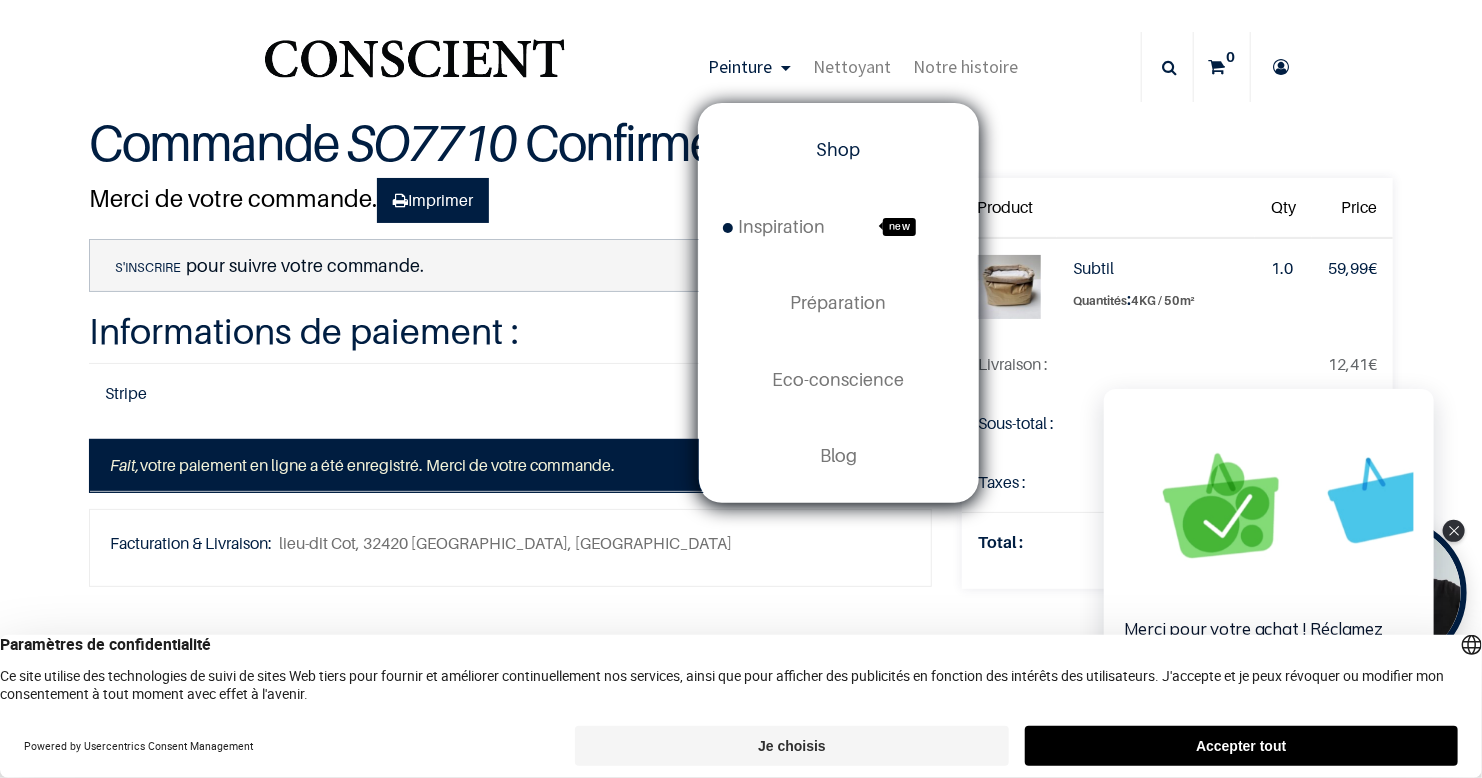 click on "Shop" at bounding box center (838, 150) 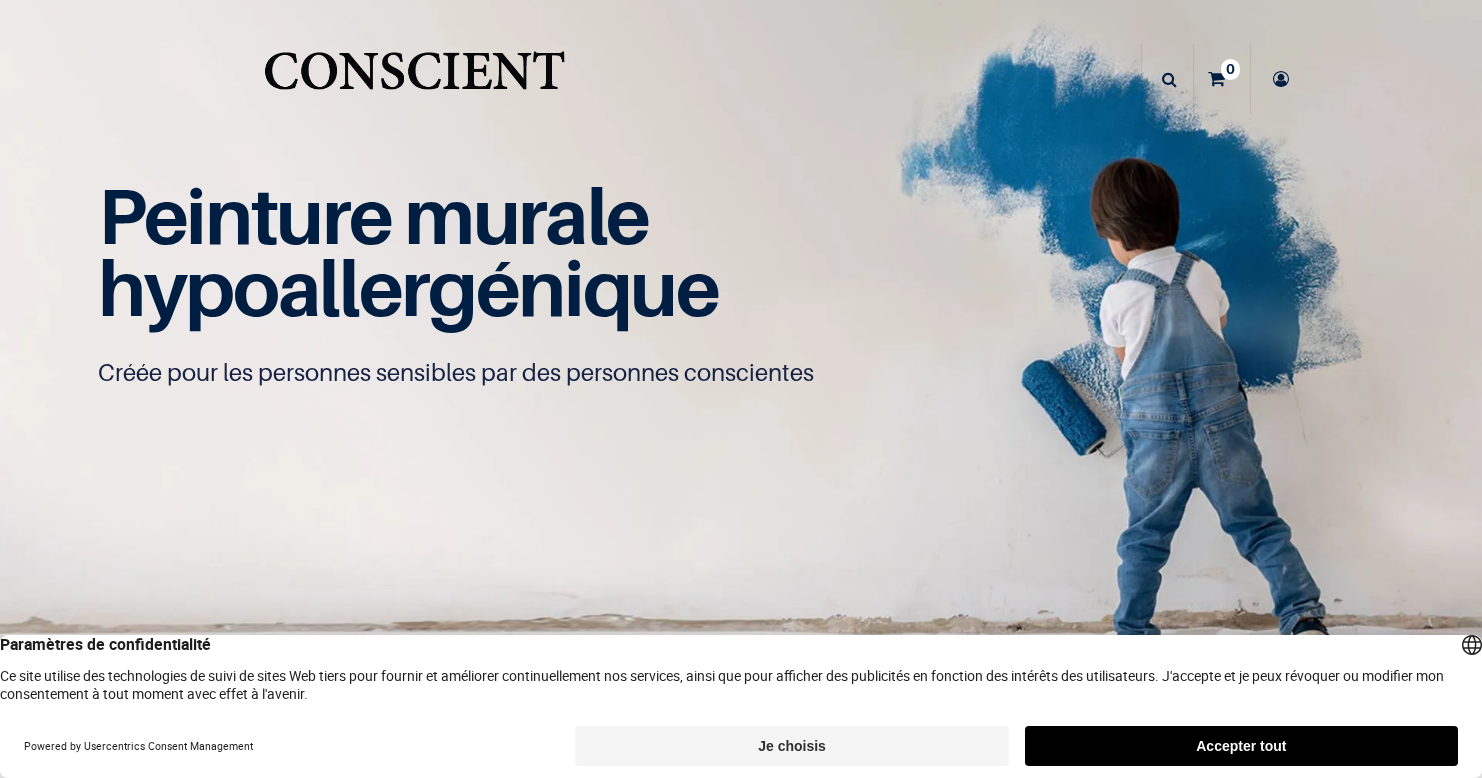 scroll, scrollTop: 0, scrollLeft: 0, axis: both 